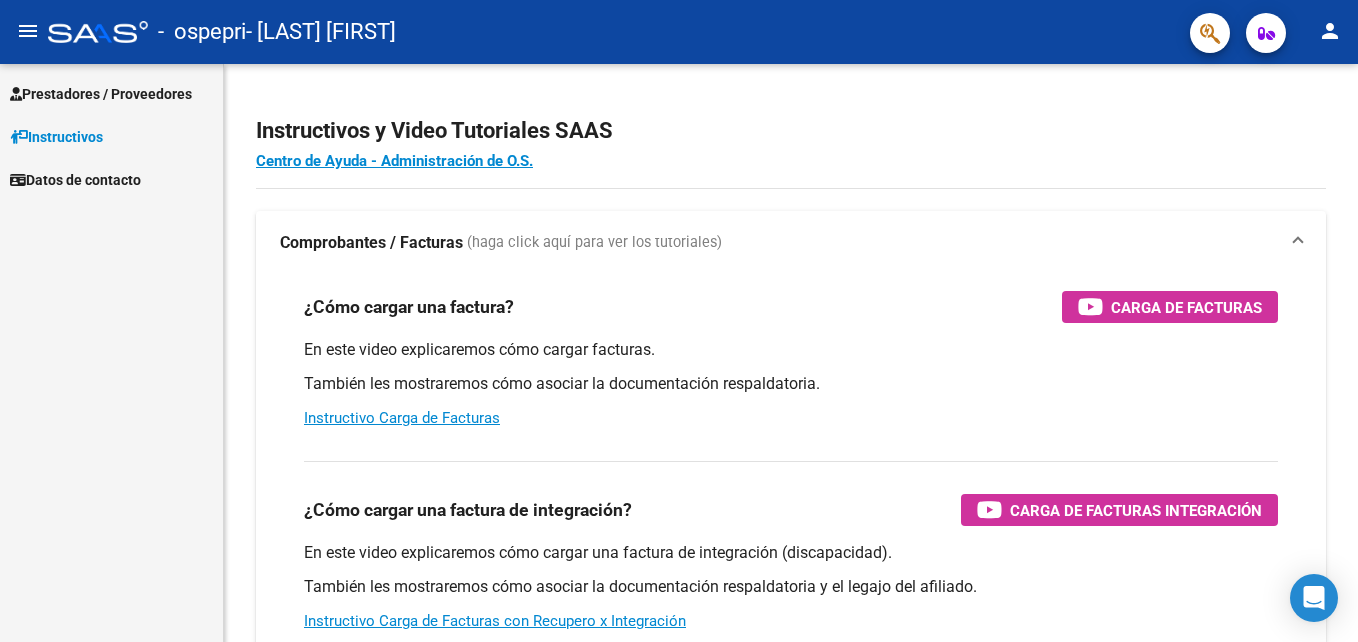 scroll, scrollTop: 0, scrollLeft: 0, axis: both 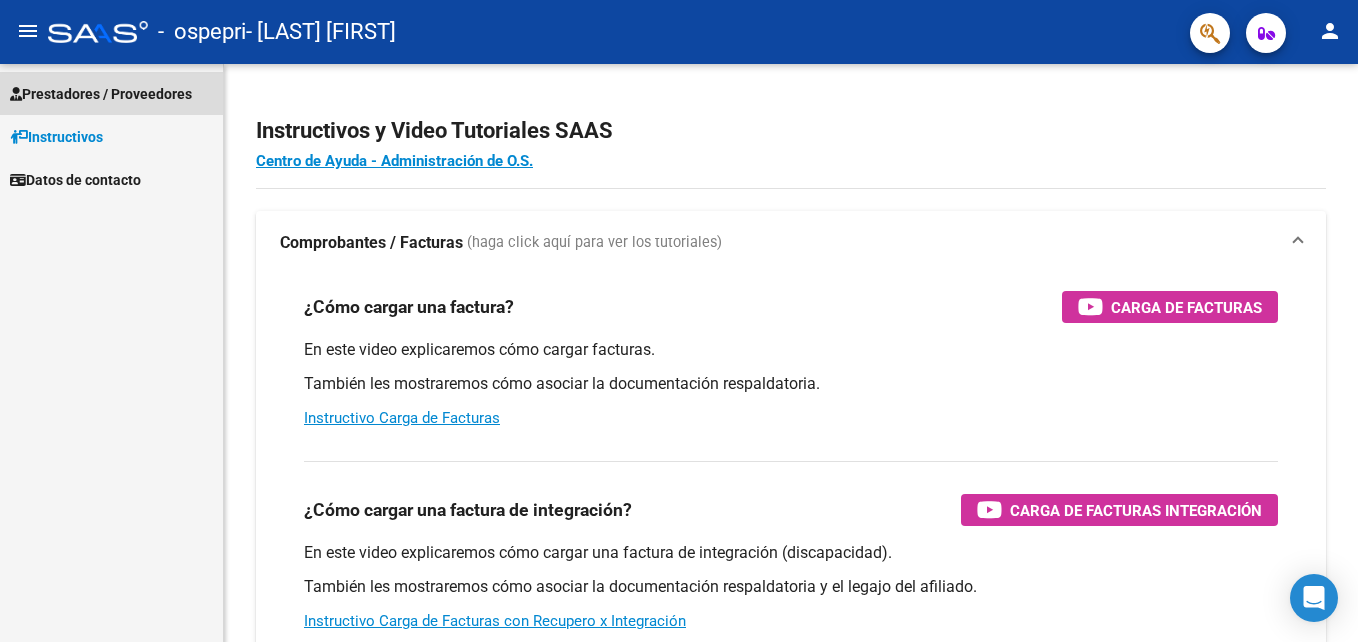 click on "Prestadores / Proveedores" at bounding box center (101, 94) 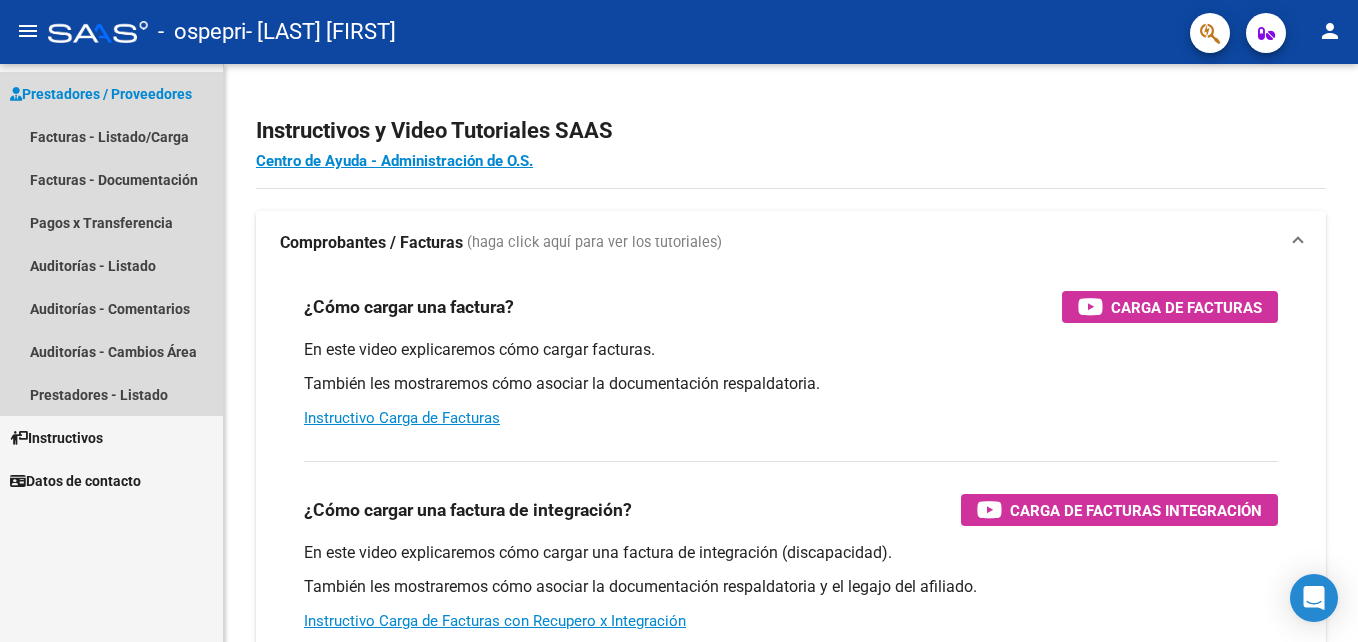 click on "Prestadores / Proveedores" at bounding box center [101, 94] 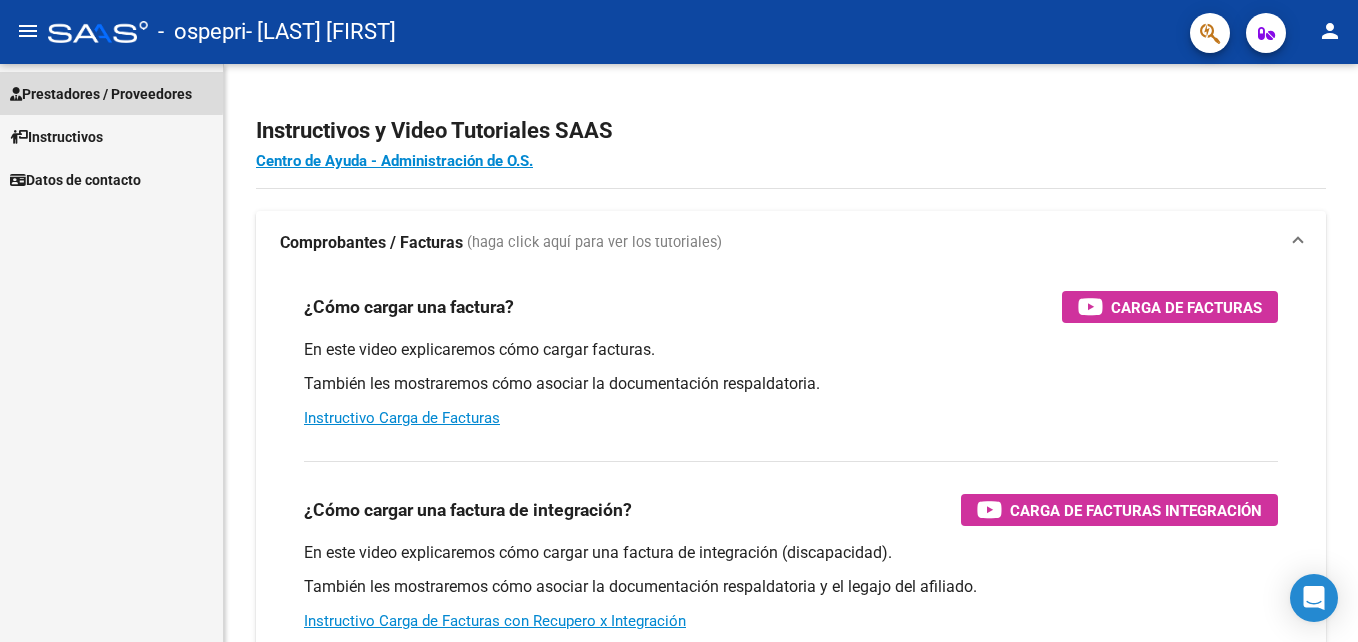 click on "Prestadores / Proveedores" at bounding box center [101, 94] 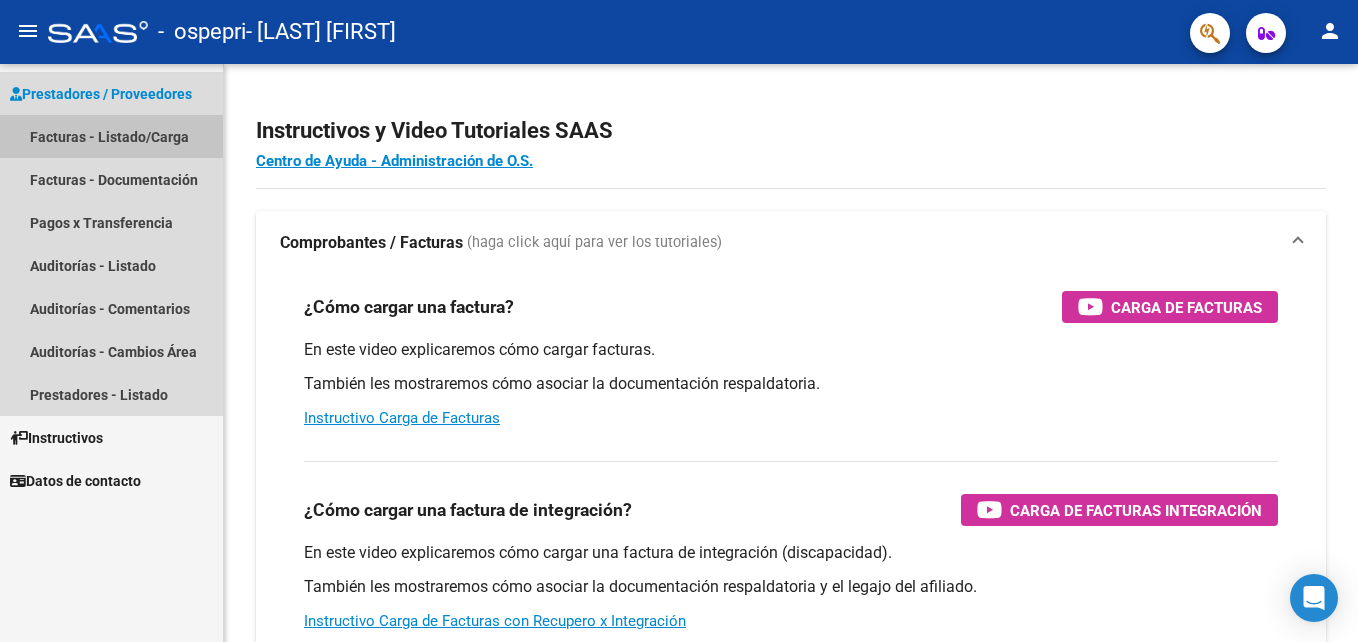 click on "Facturas - Listado/Carga" at bounding box center [111, 136] 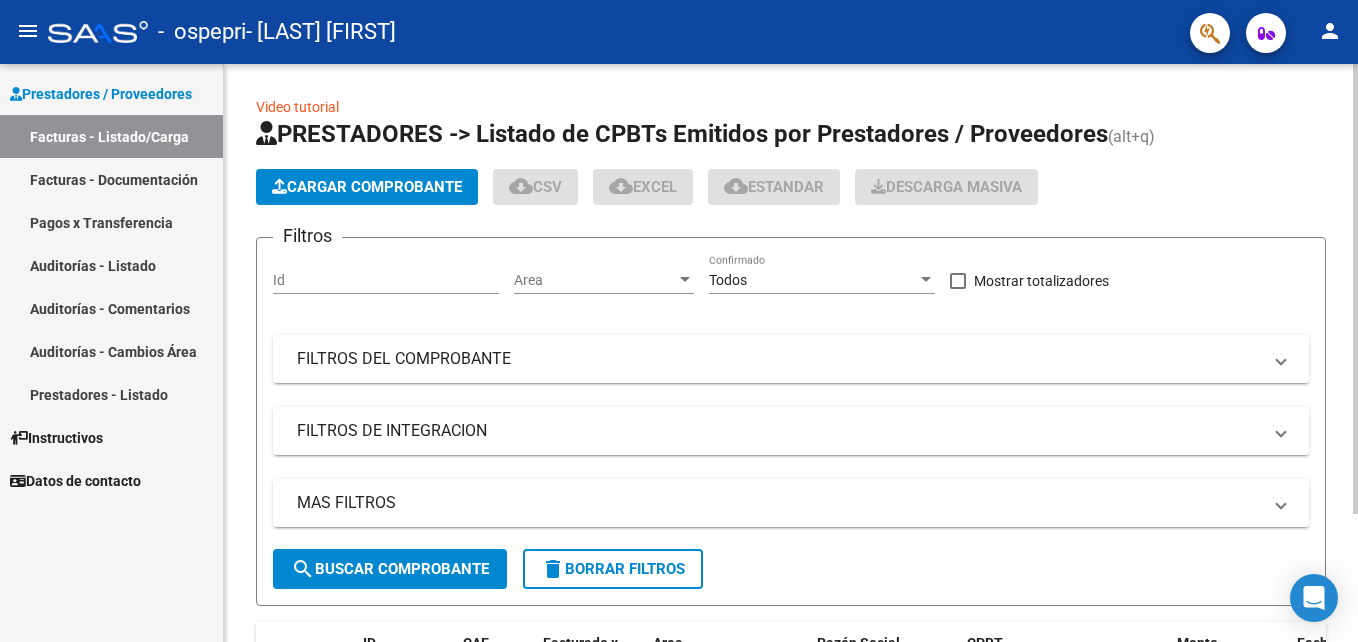 click on "Cargar Comprobante" 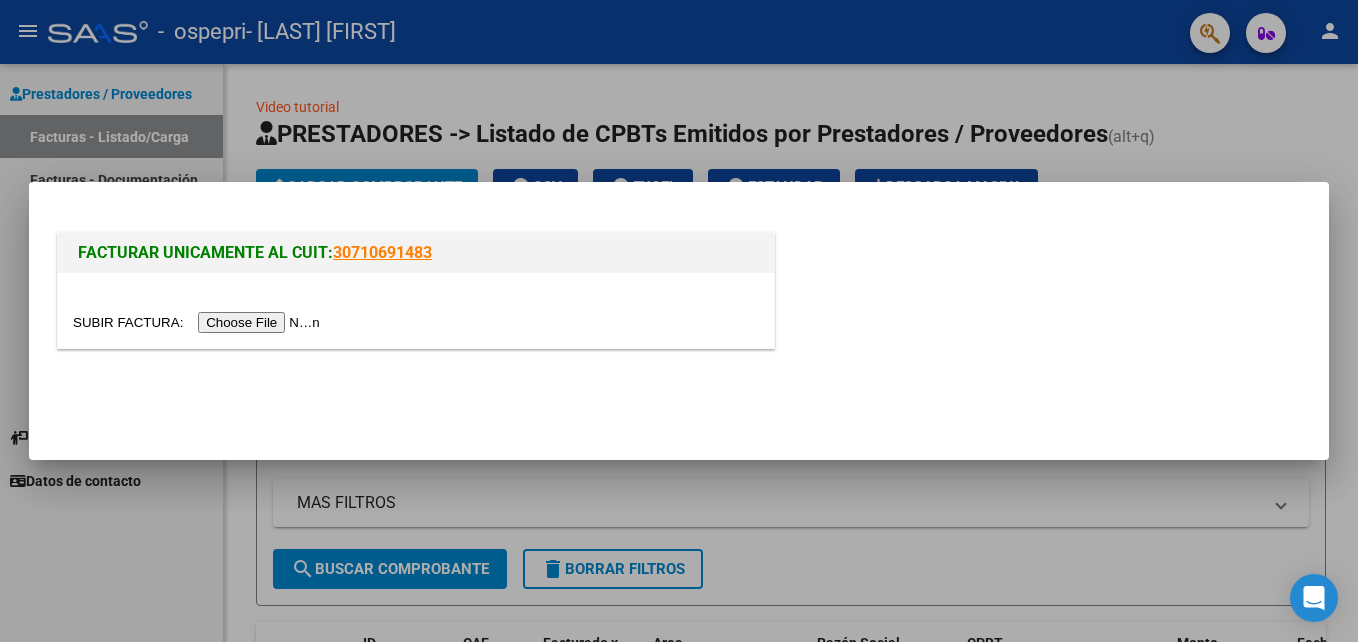 click at bounding box center [199, 322] 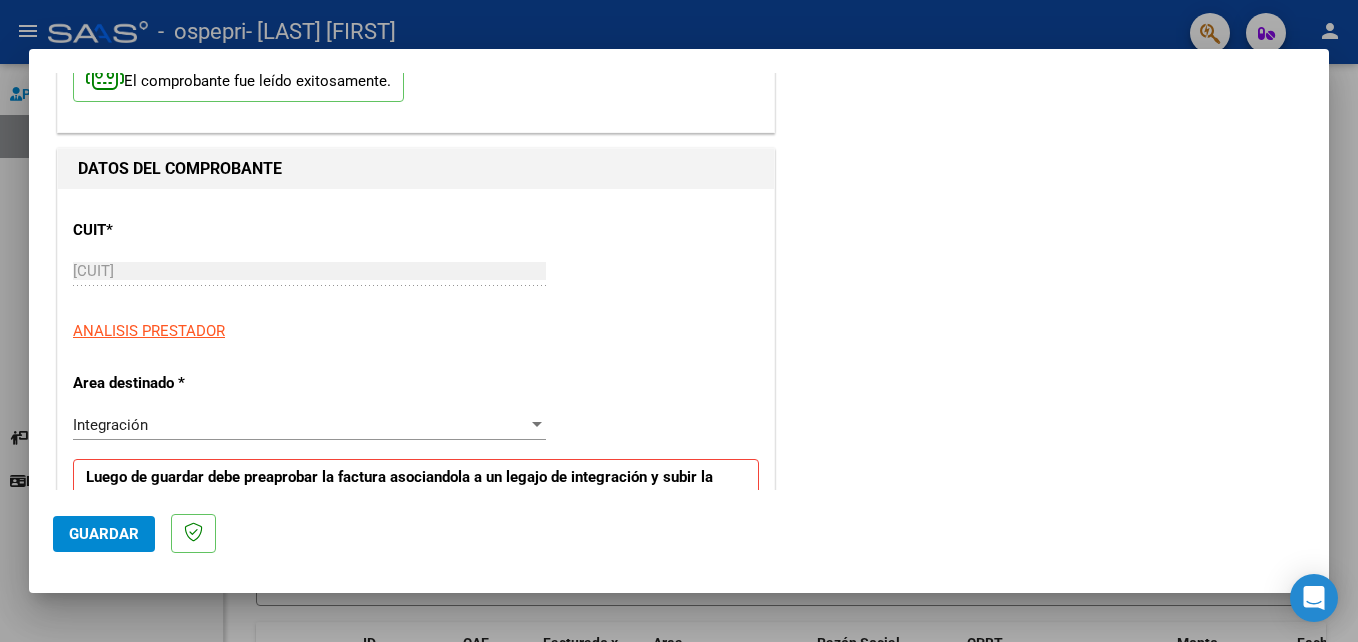 scroll, scrollTop: 232, scrollLeft: 0, axis: vertical 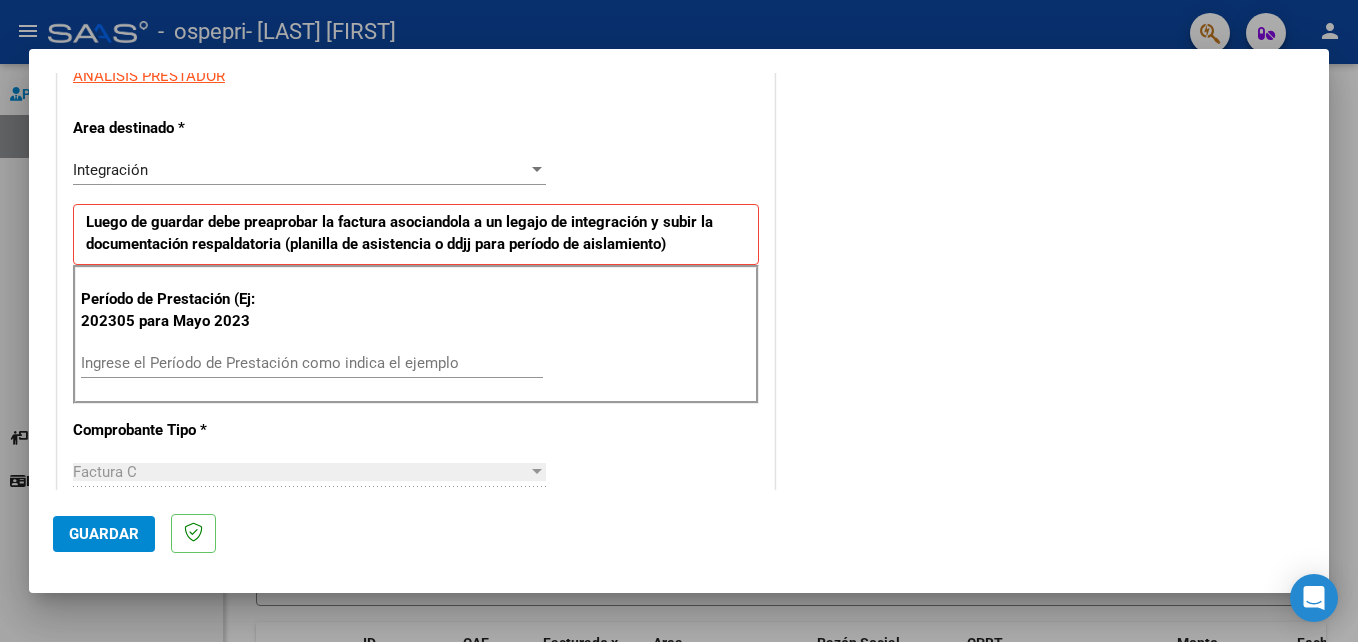 click on "Ingrese el Período de Prestación como indica el ejemplo" at bounding box center (312, 363) 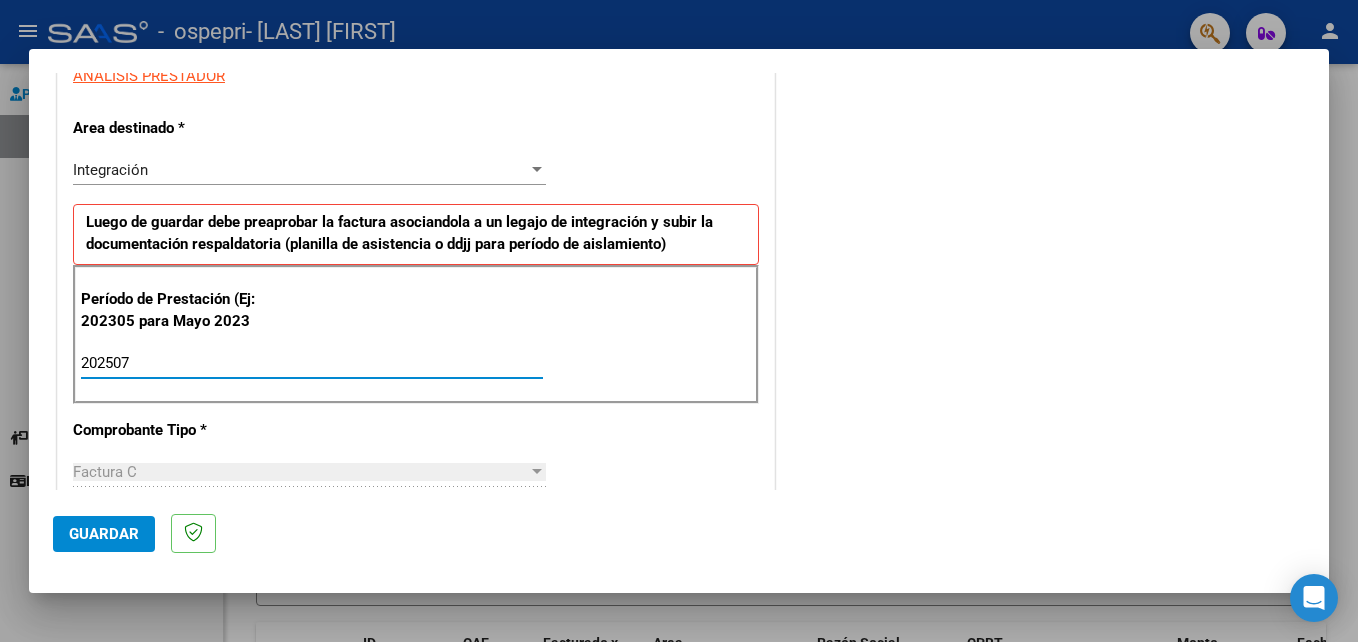 type on "202507" 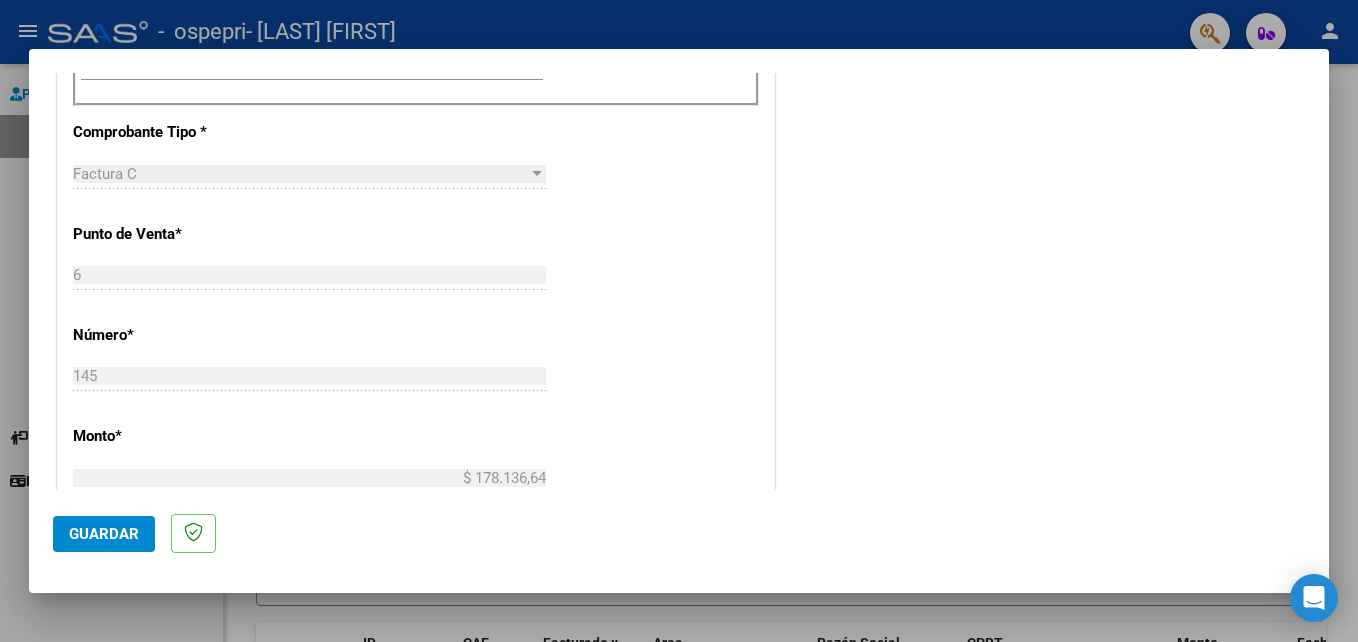 scroll, scrollTop: 702, scrollLeft: 0, axis: vertical 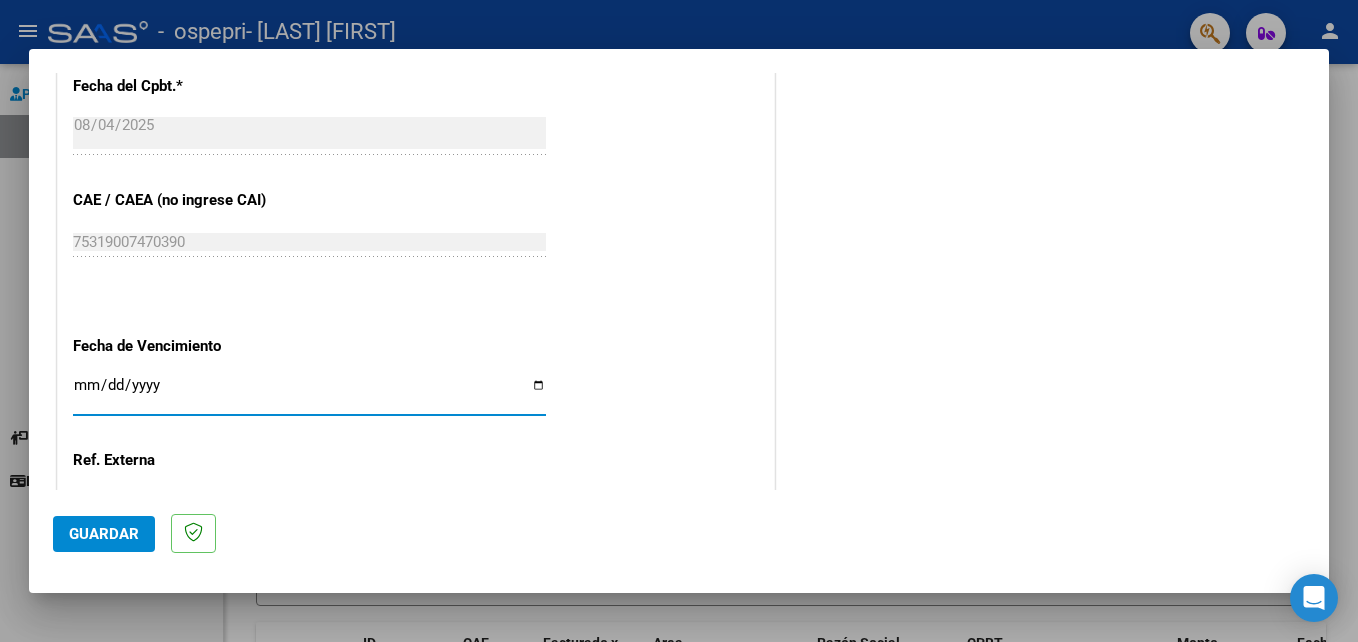 click on "Ingresar la fecha" at bounding box center [309, 393] 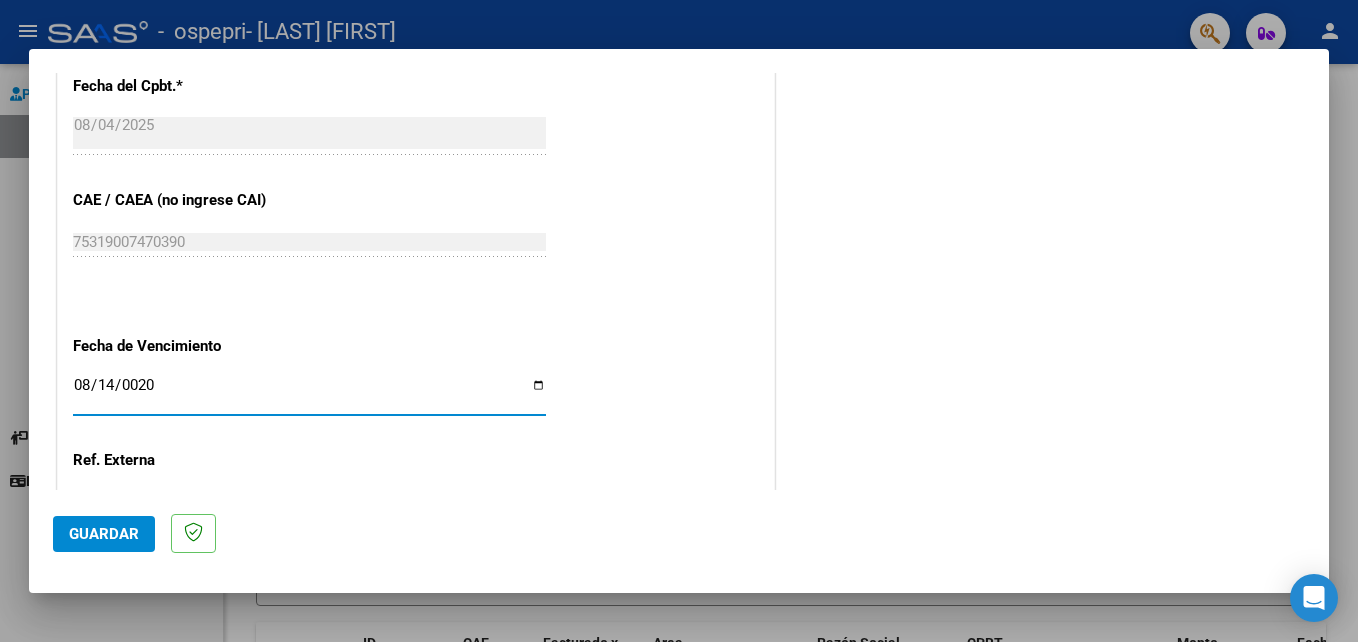 type on "0200-08-14" 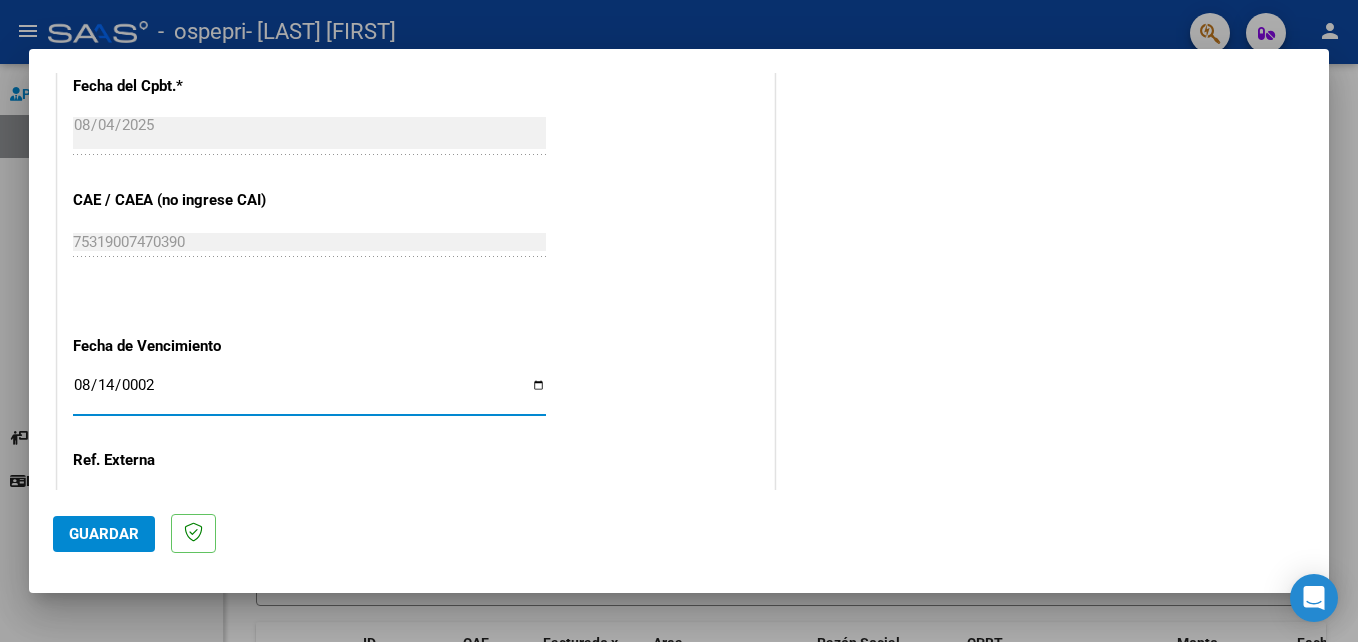 type on "0025-08-14" 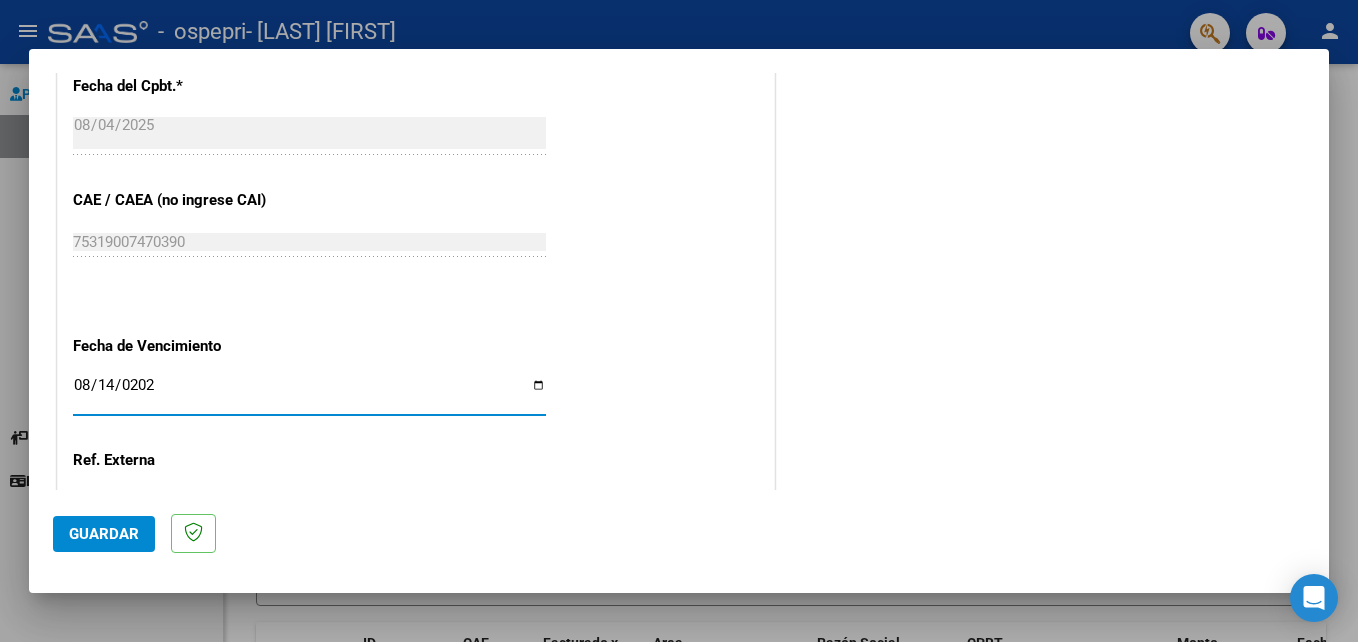 type on "2025-08-14" 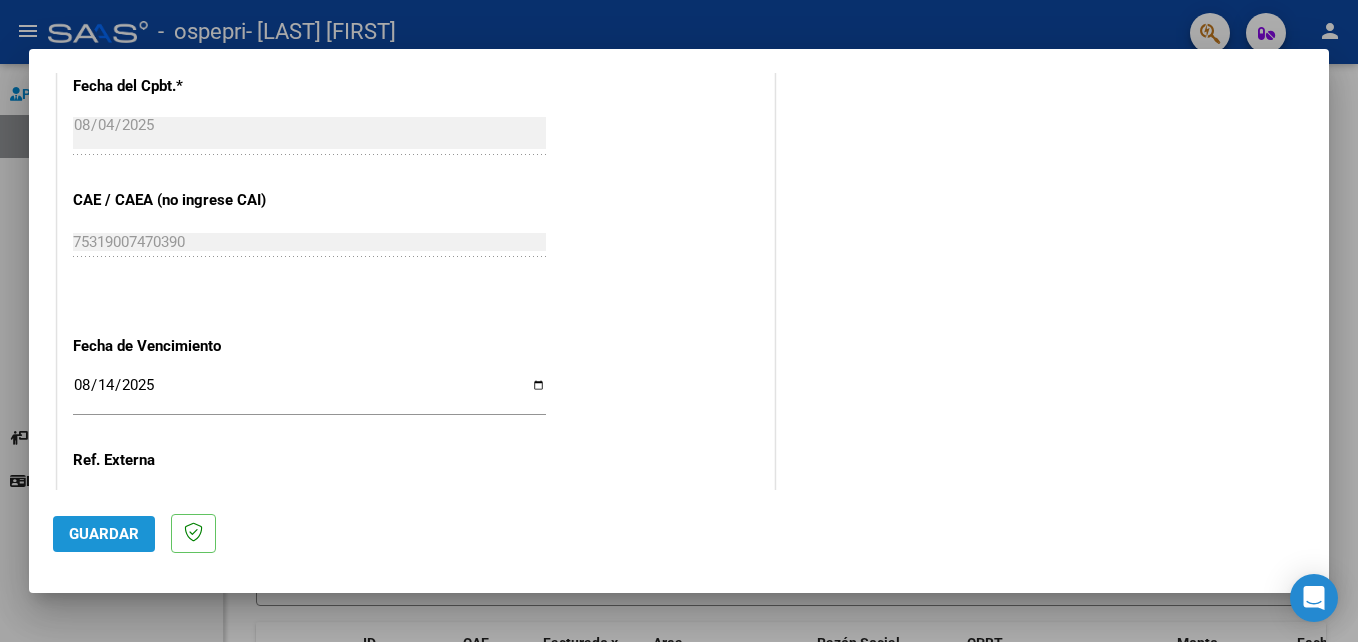 click on "Guardar" 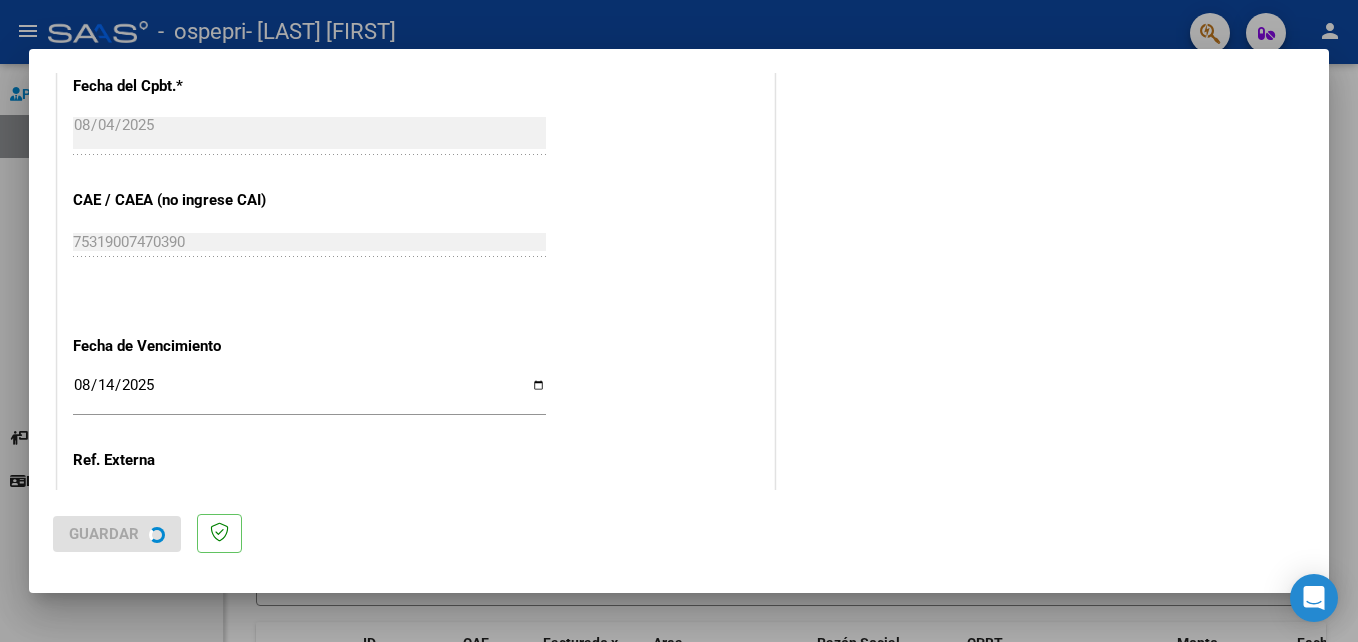 scroll, scrollTop: 0, scrollLeft: 0, axis: both 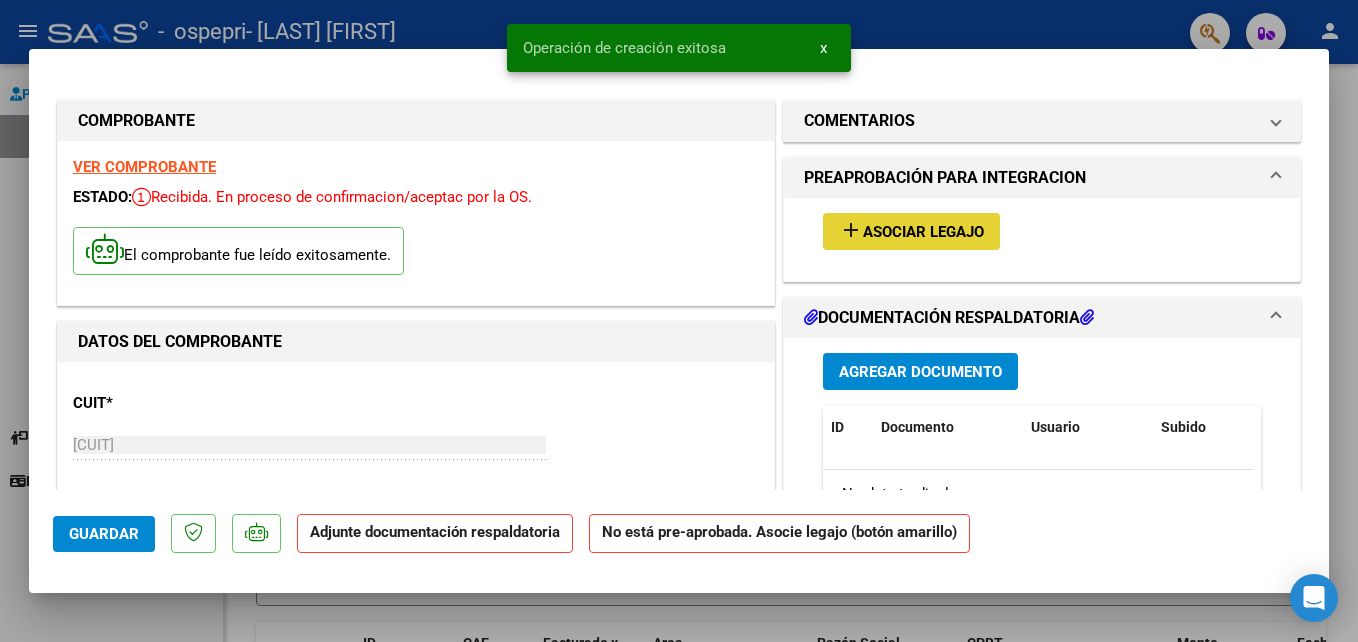 click on "Asociar Legajo" at bounding box center (923, 232) 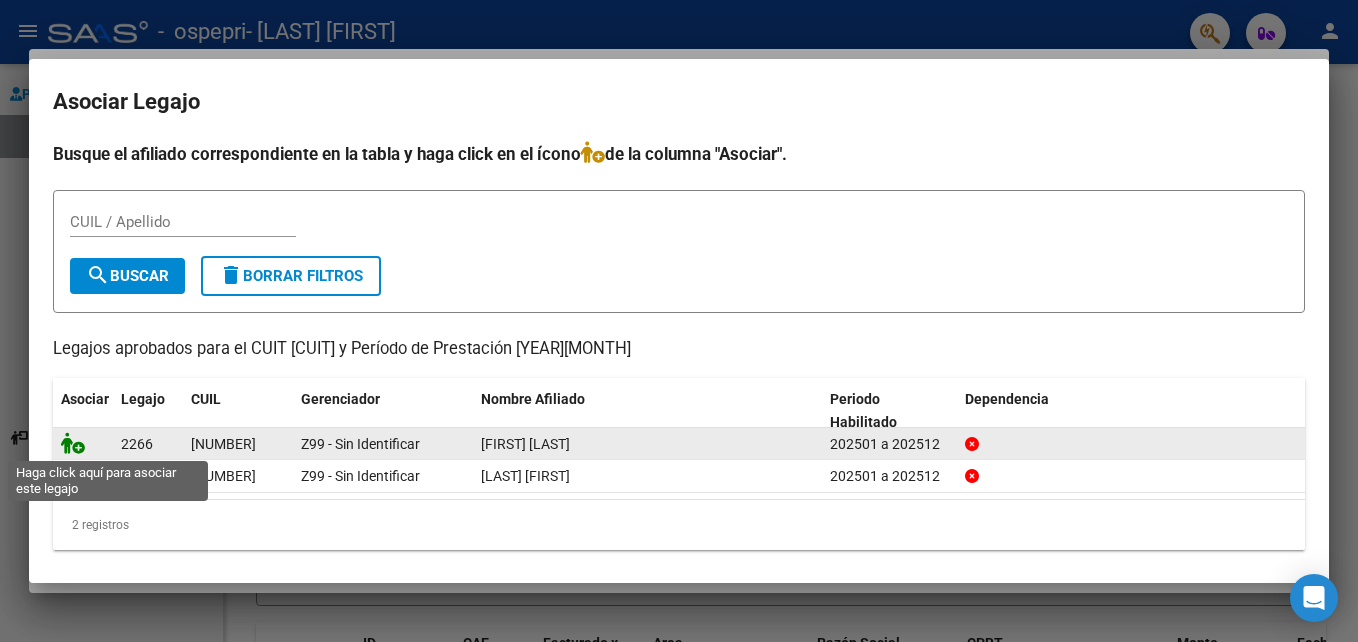 click 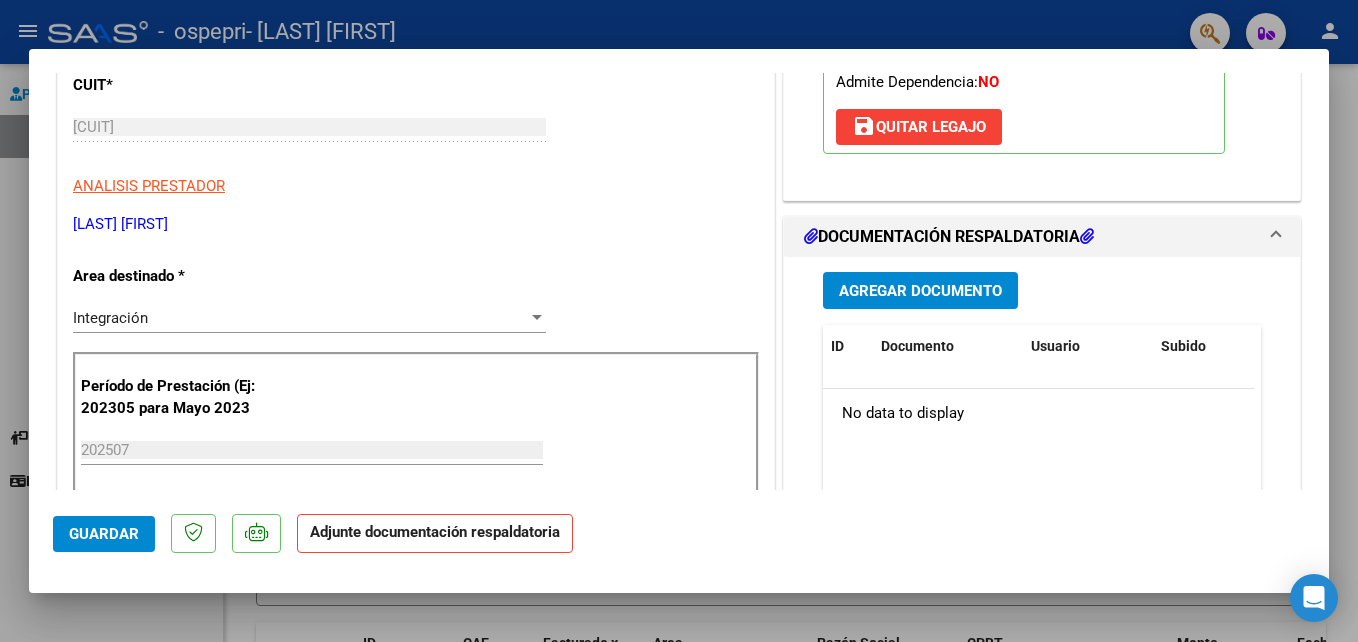 scroll, scrollTop: 328, scrollLeft: 0, axis: vertical 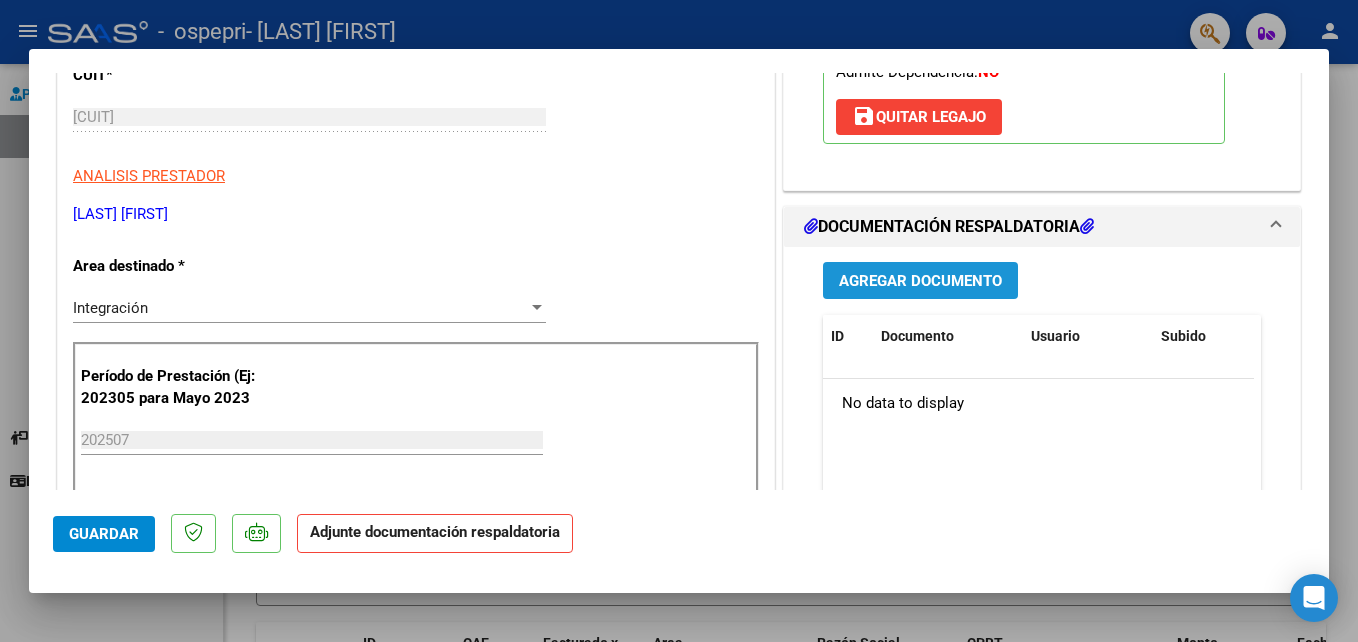 click on "Agregar Documento" at bounding box center (920, 280) 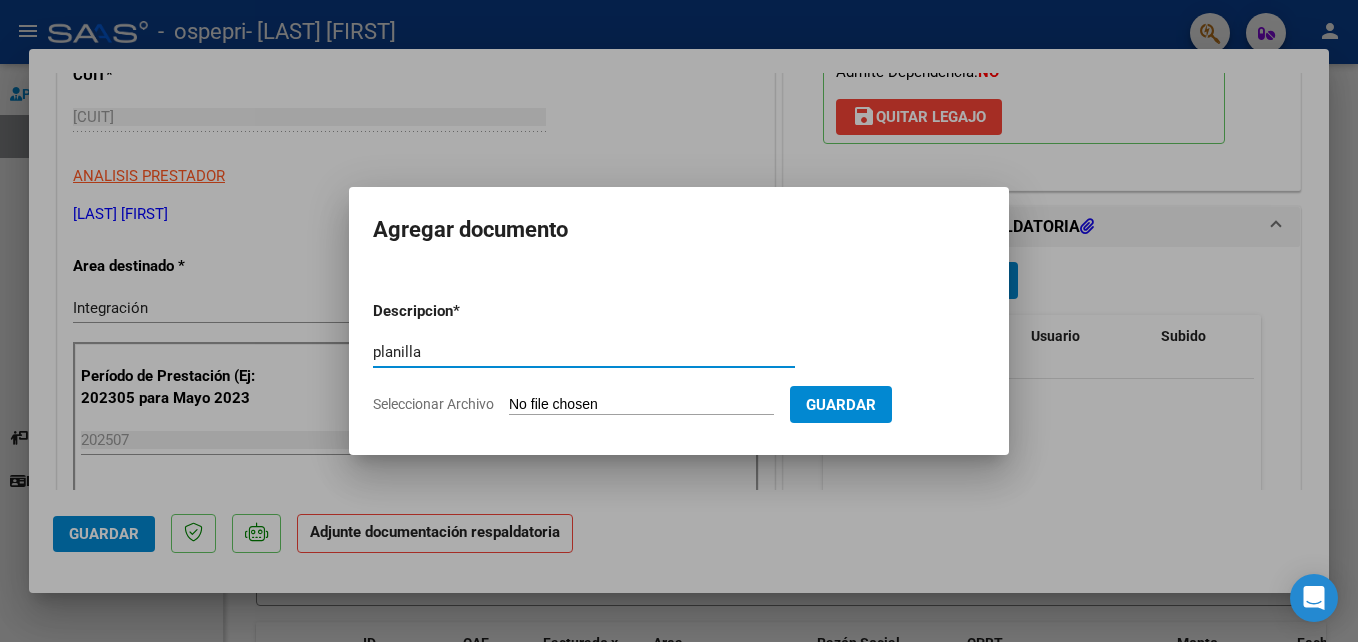 type on "planilla de asistencia" 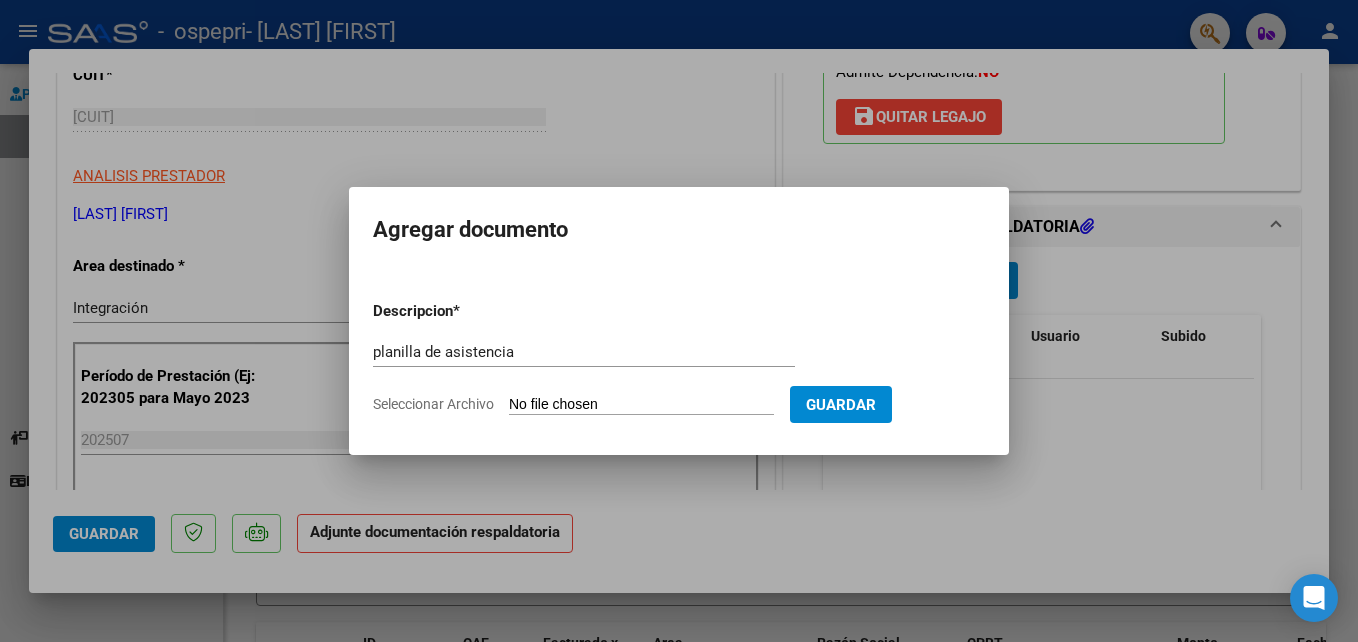 click on "Seleccionar Archivo" at bounding box center [641, 405] 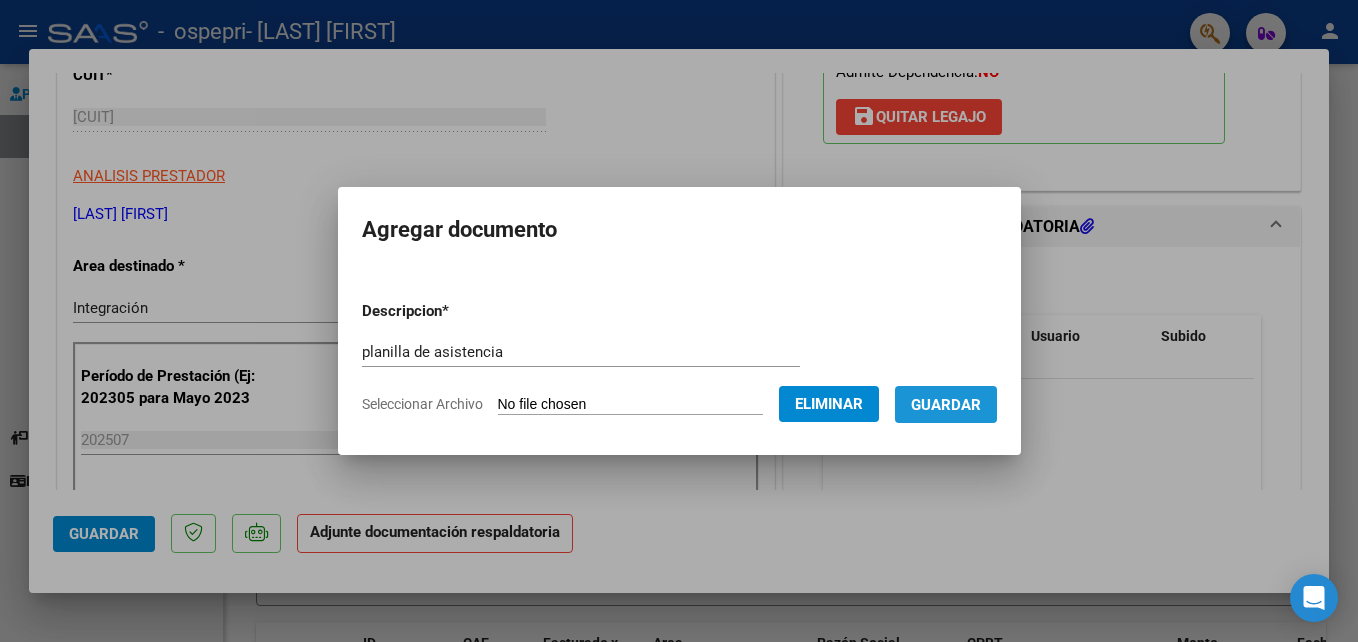 click on "Guardar" at bounding box center [946, 405] 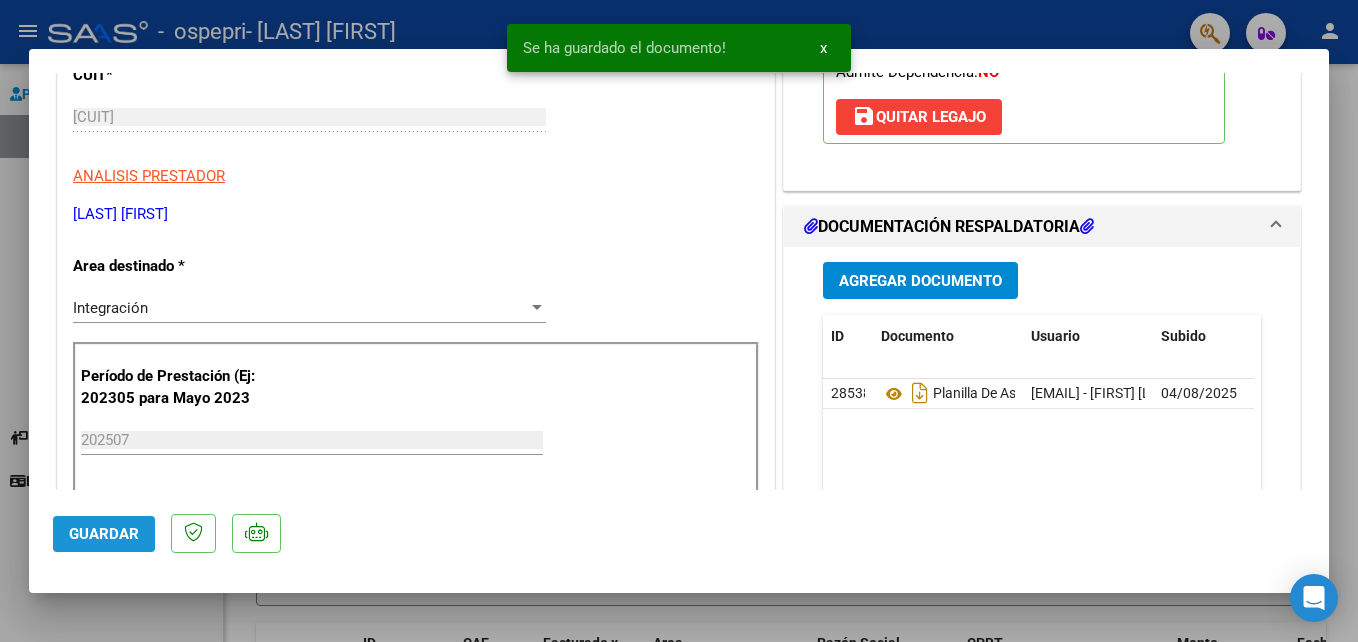 click on "Guardar" 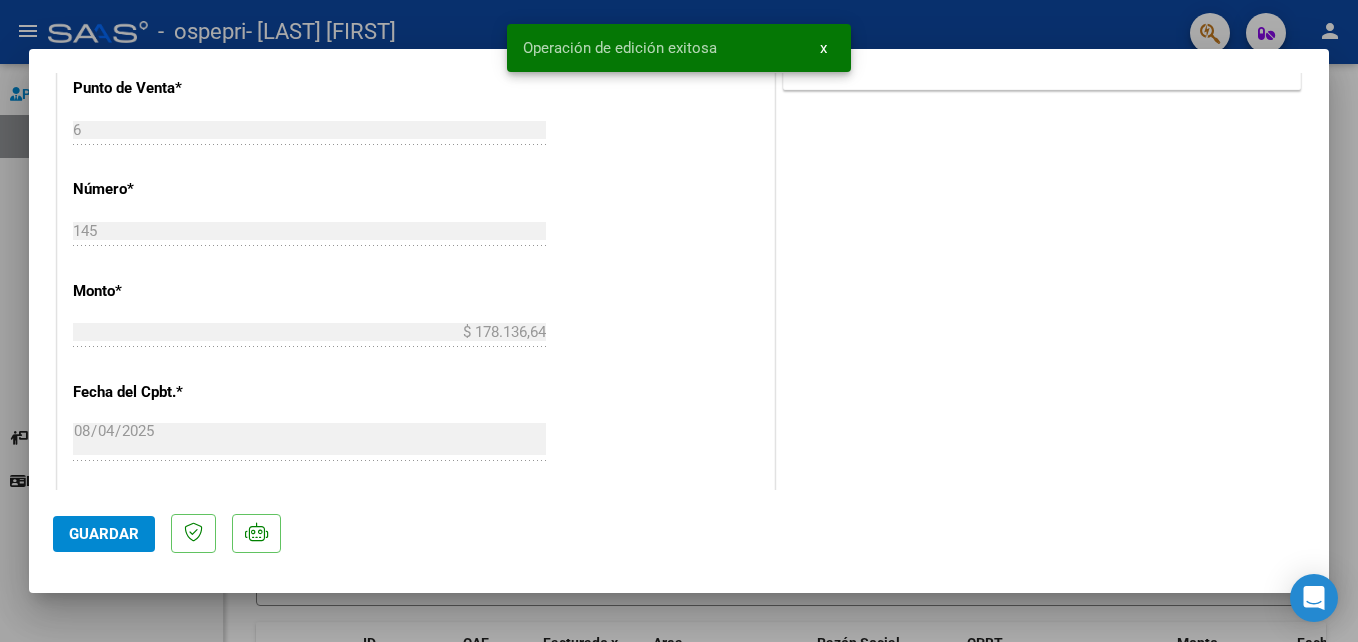 scroll, scrollTop: 0, scrollLeft: 0, axis: both 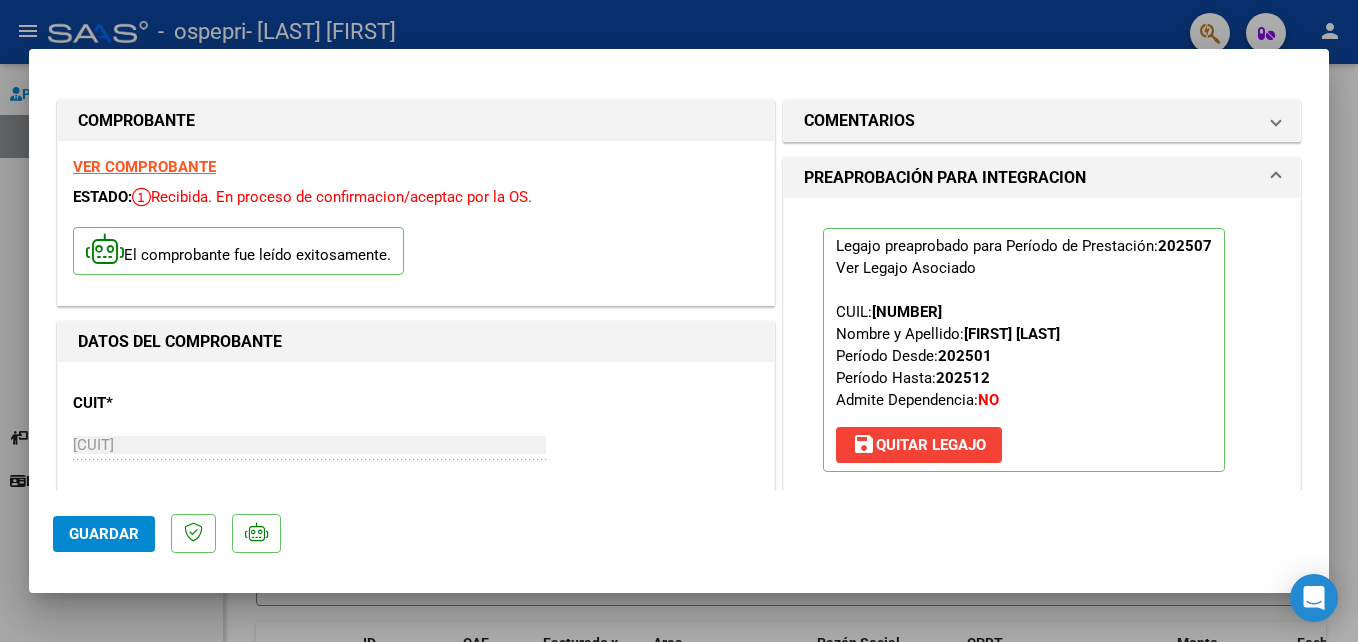 click at bounding box center (679, 321) 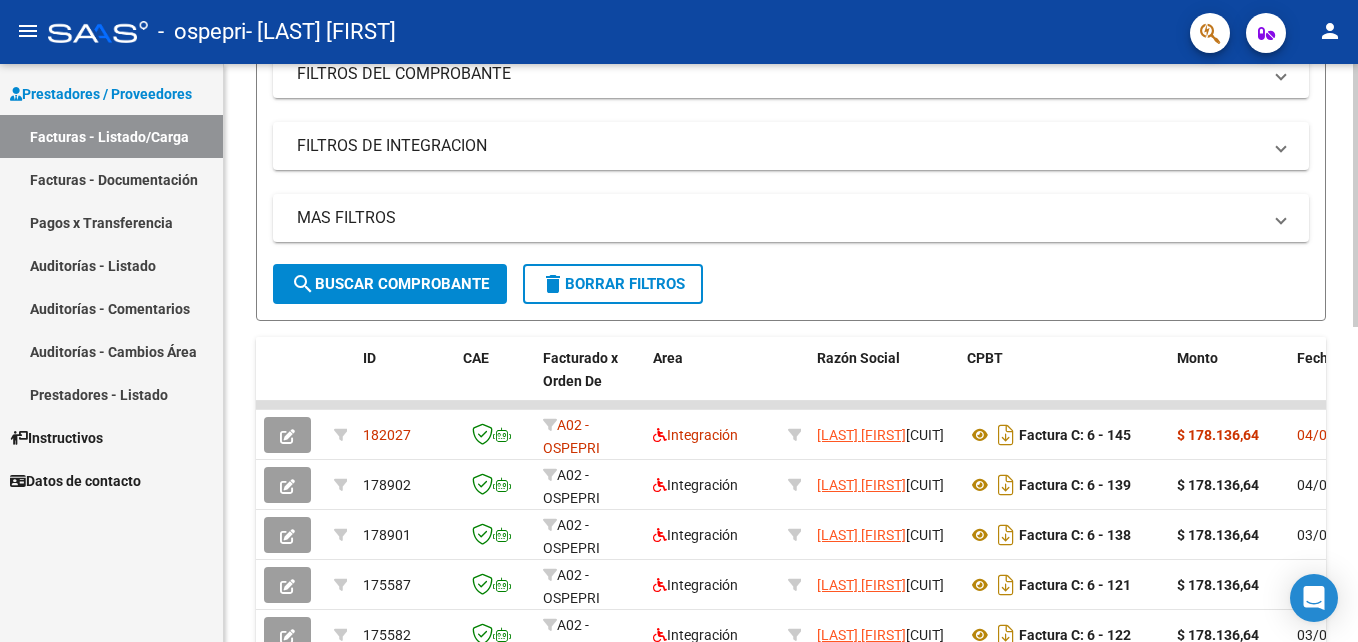 scroll, scrollTop: 263, scrollLeft: 0, axis: vertical 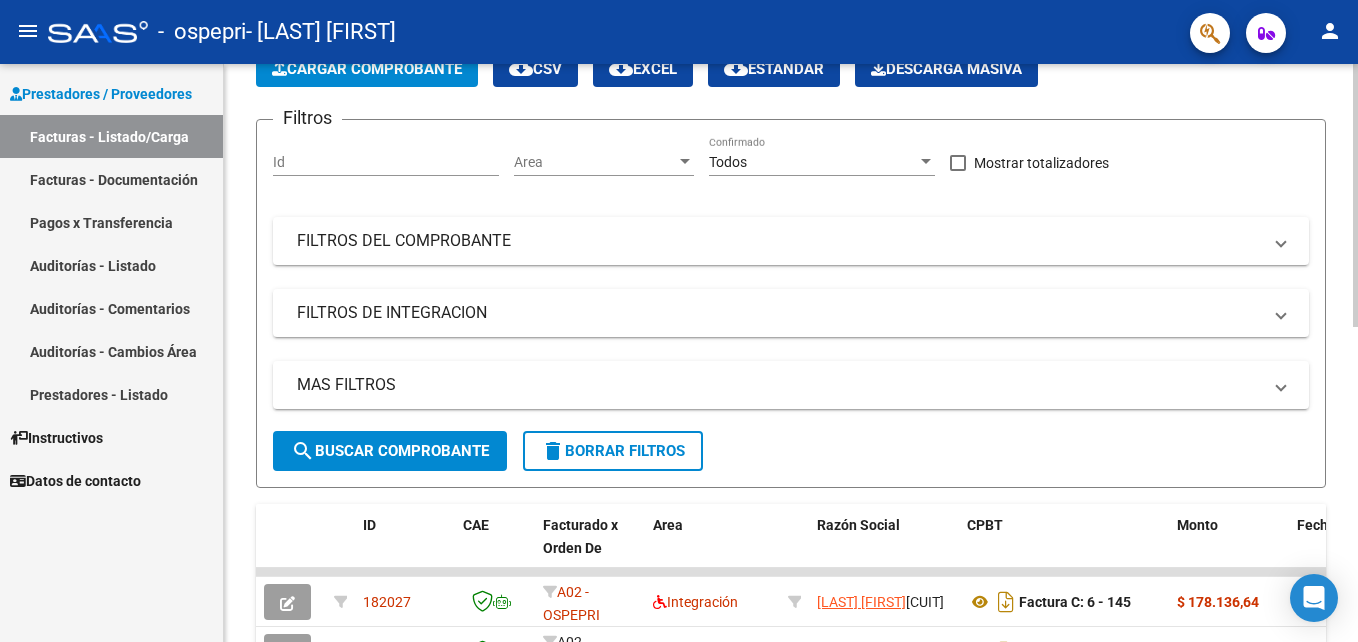 click on "menu -   ospepri   - [LAST] [FIRST] person    Prestadores / Proveedores Facturas - Listado/Carga Facturas - Documentación Pagos x Transferencia Auditorías - Listado Auditorías - Comentarios Auditorías - Cambios Área Prestadores - Listado    Instructivos    Datos de contacto  Video tutorial   PRESTADORES -> Listado de CPBTs Emitidos por Prestadores / Proveedores (alt+q)   Cargar Comprobante
cloud_download  CSV  cloud_download  EXCEL  cloud_download  Estandar   Descarga Masiva
Filtros Id Area Area Todos Confirmado   Mostrar totalizadores   FILTROS DEL COMPROBANTE  Comprobante Tipo Comprobante Tipo Start date – End date Fec. Comprobante Desde / Hasta Días Emisión Desde(cant. días) Días Emisión Hasta(cant. días) CUIT / Razón Social Pto. Venta Nro. Comprobante Código SSS CAE Válido CAE Válido Todos Cargado Módulo Hosp. Todos Tiene facturacion Apócrifa Hospital Refes  FILTROS DE INTEGRACION  Período De Prestación Todos Rendido x SSS (dr_envio) Tipo de Registro Todos 0" at bounding box center (679, 321) 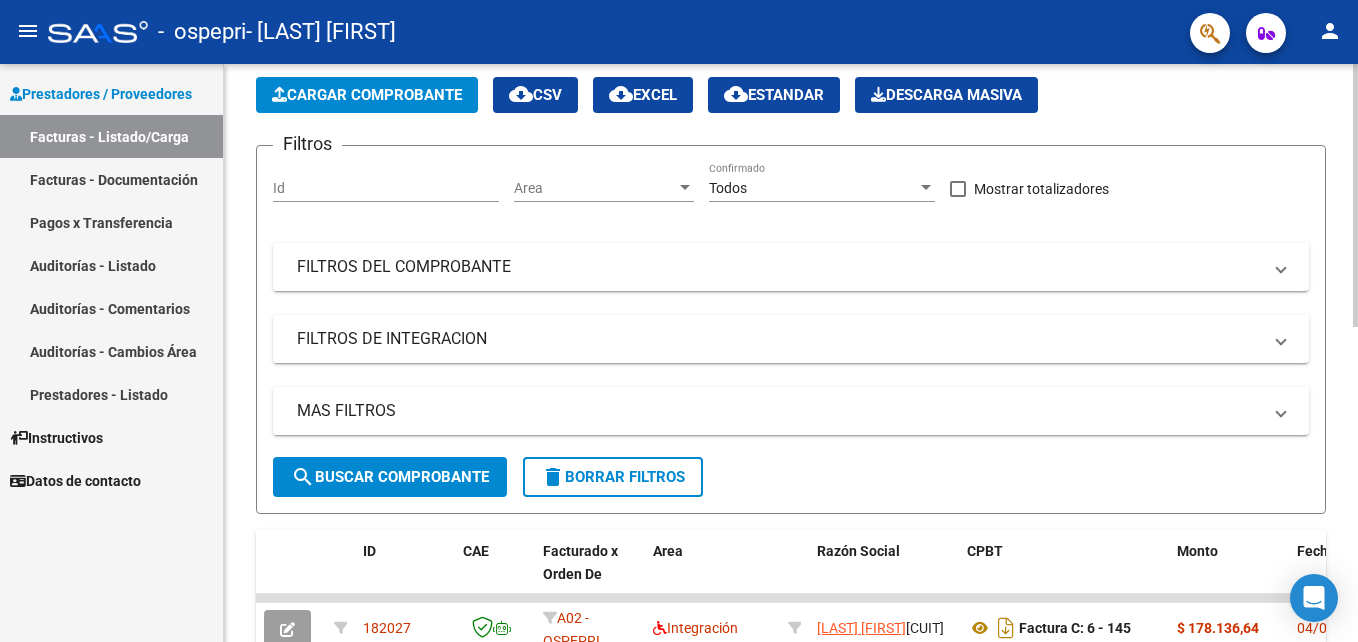 click on "Cargar Comprobante" 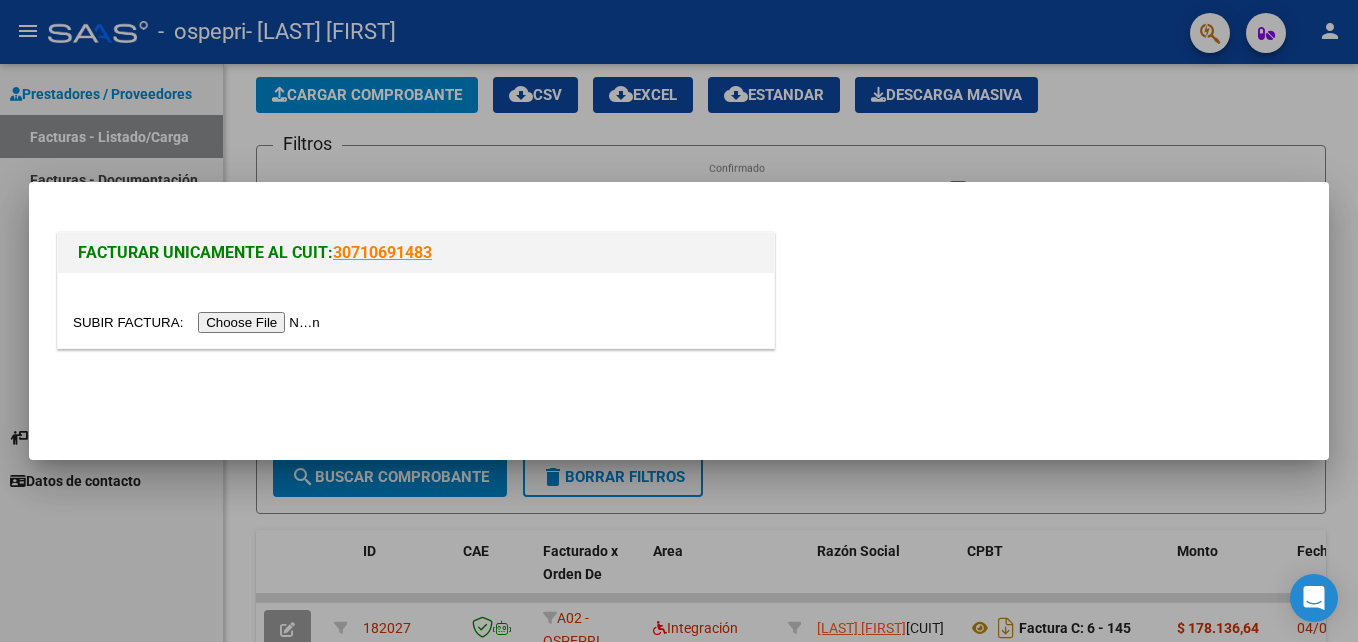 click at bounding box center (199, 322) 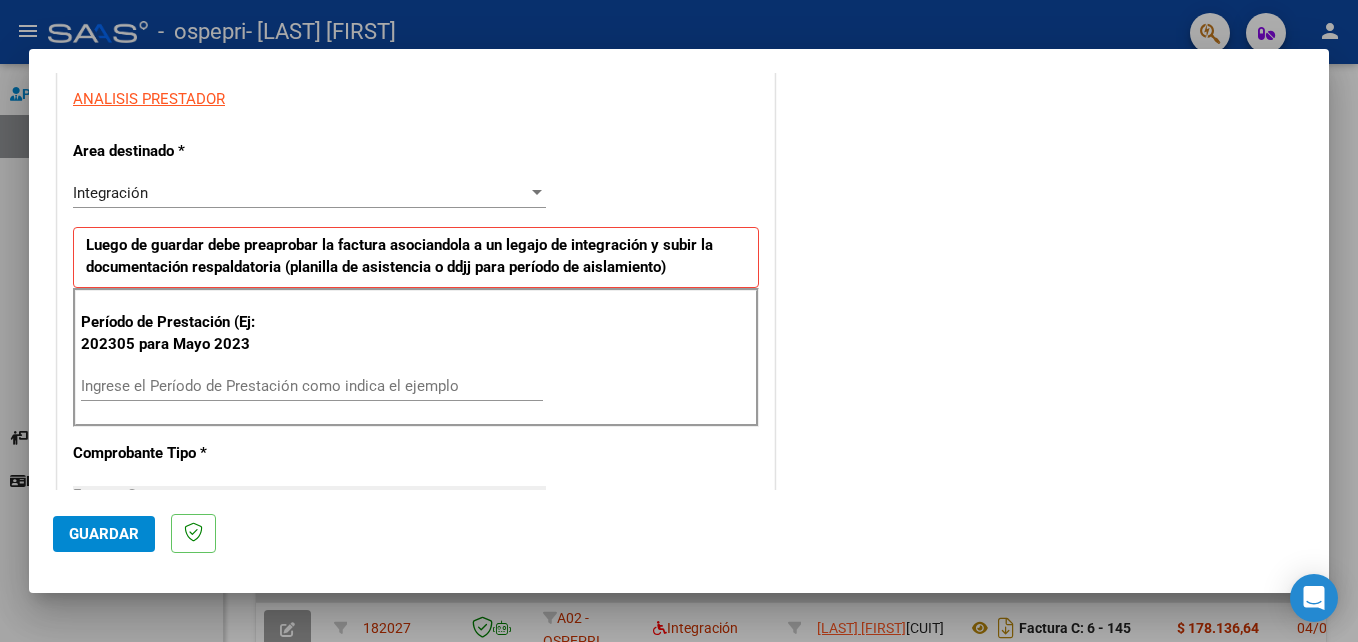 scroll, scrollTop: 418, scrollLeft: 0, axis: vertical 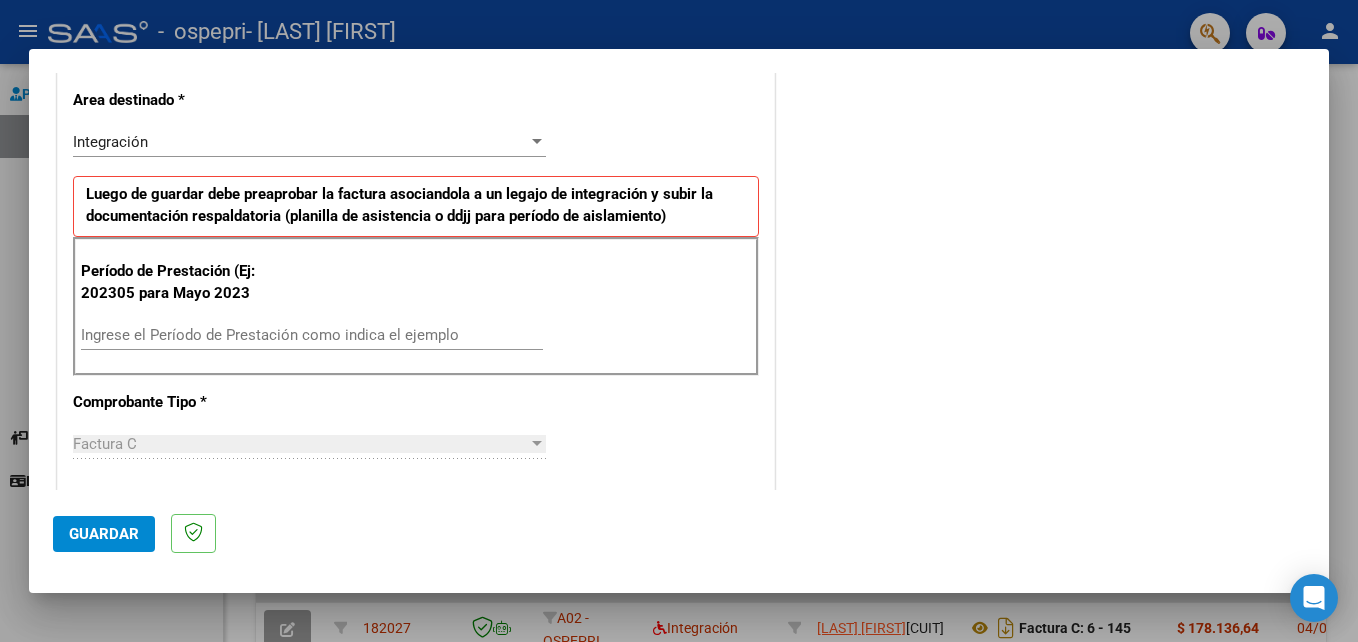 click on "Ingrese el Período de Prestación como indica el ejemplo" at bounding box center (312, 335) 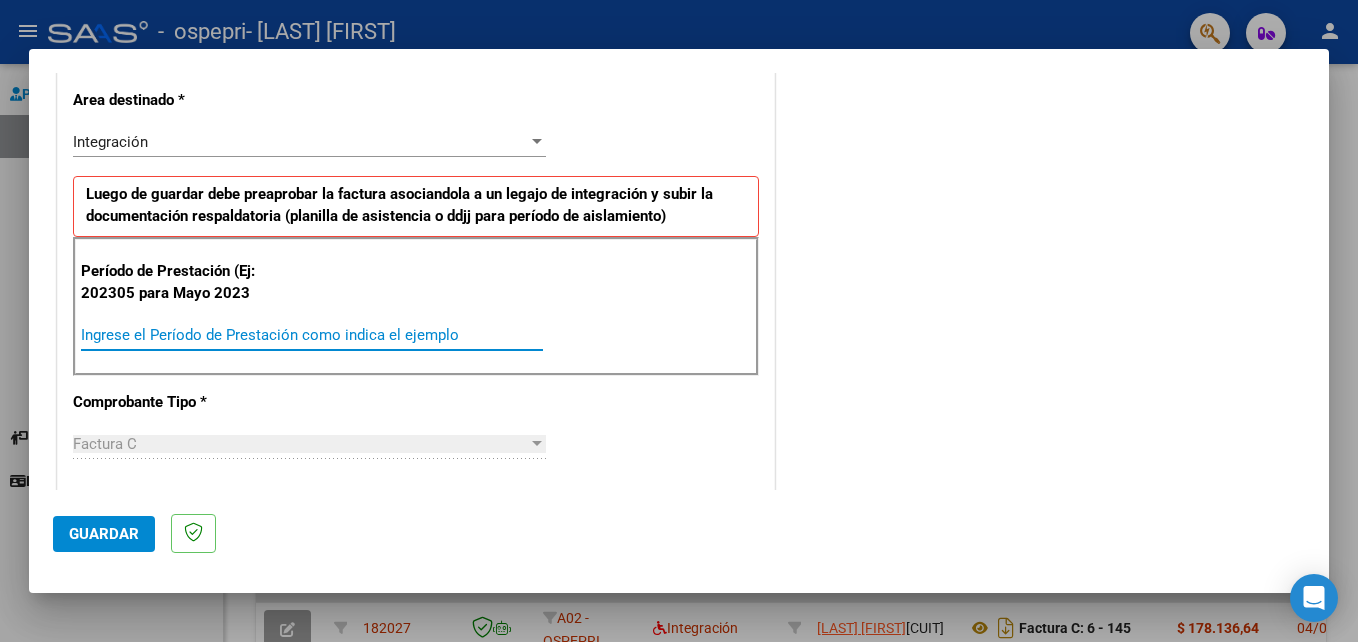 click on "Ingrese el Período de Prestación como indica el ejemplo" at bounding box center (312, 335) 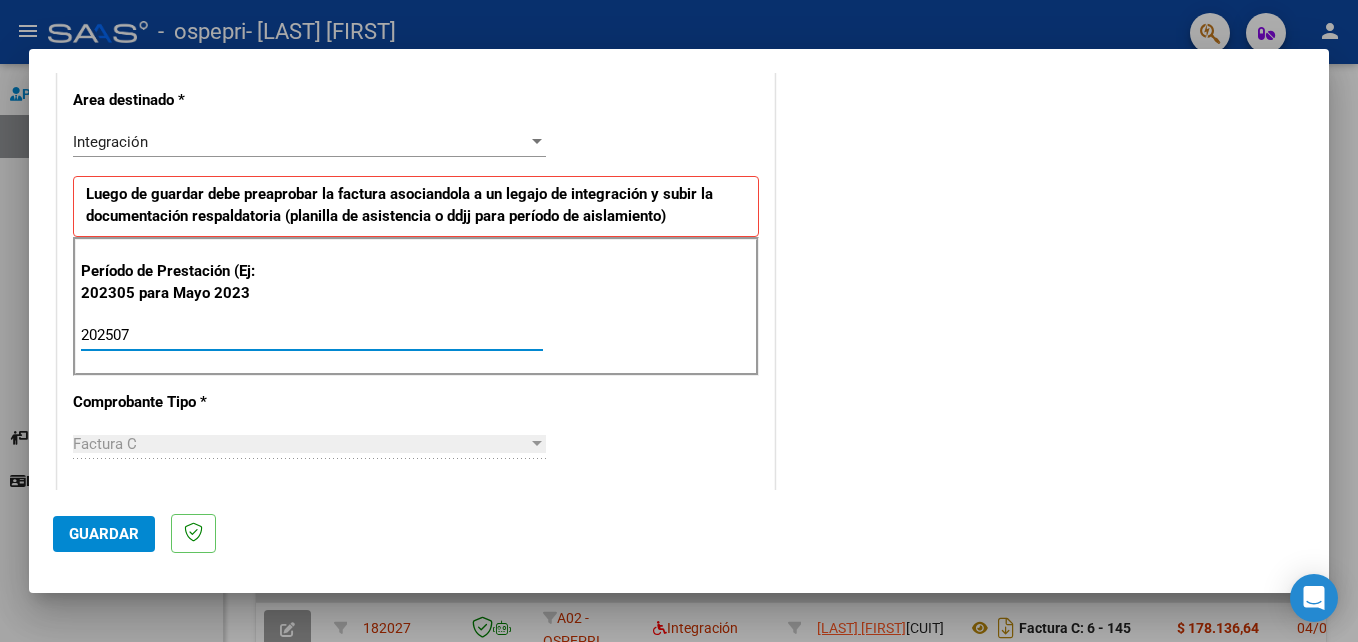 type on "202507" 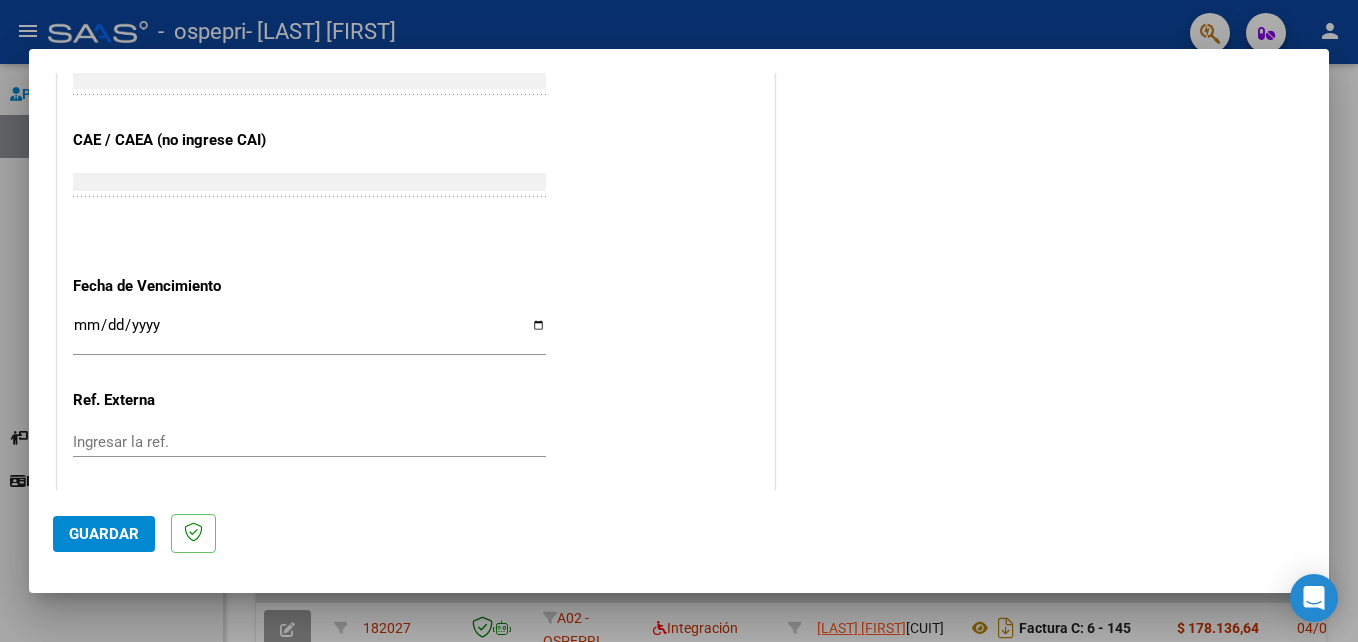 scroll, scrollTop: 1232, scrollLeft: 0, axis: vertical 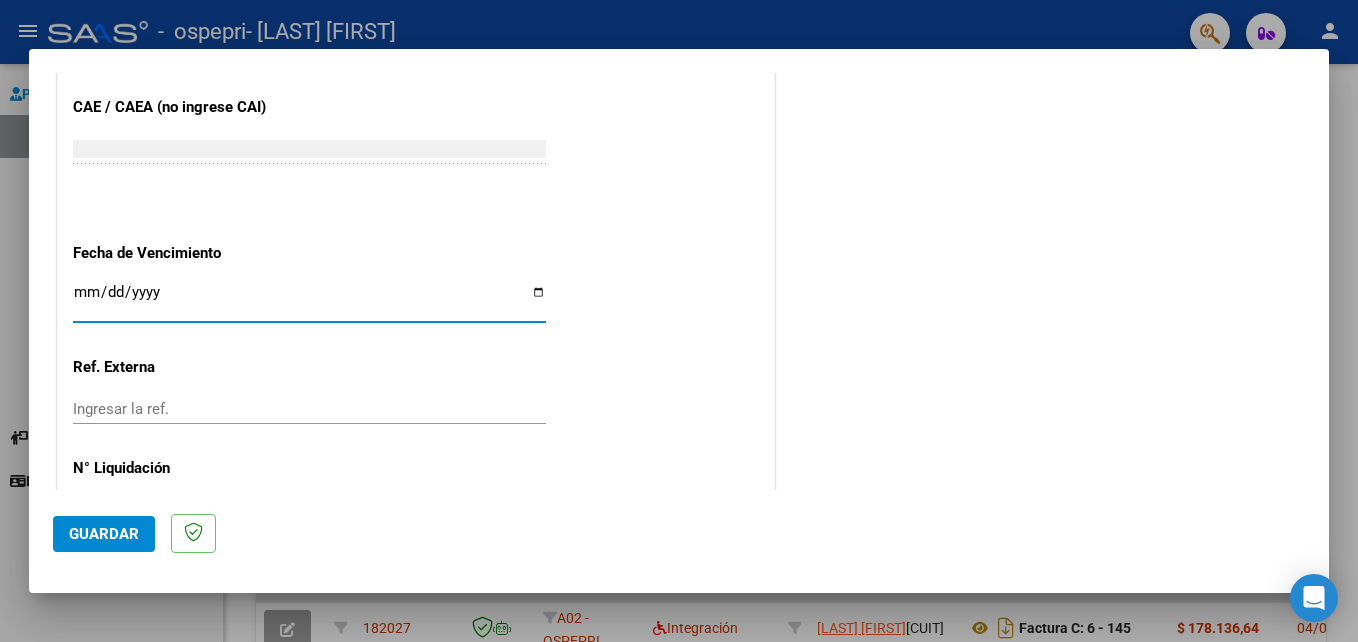 click on "Ingresar la fecha" at bounding box center (309, 300) 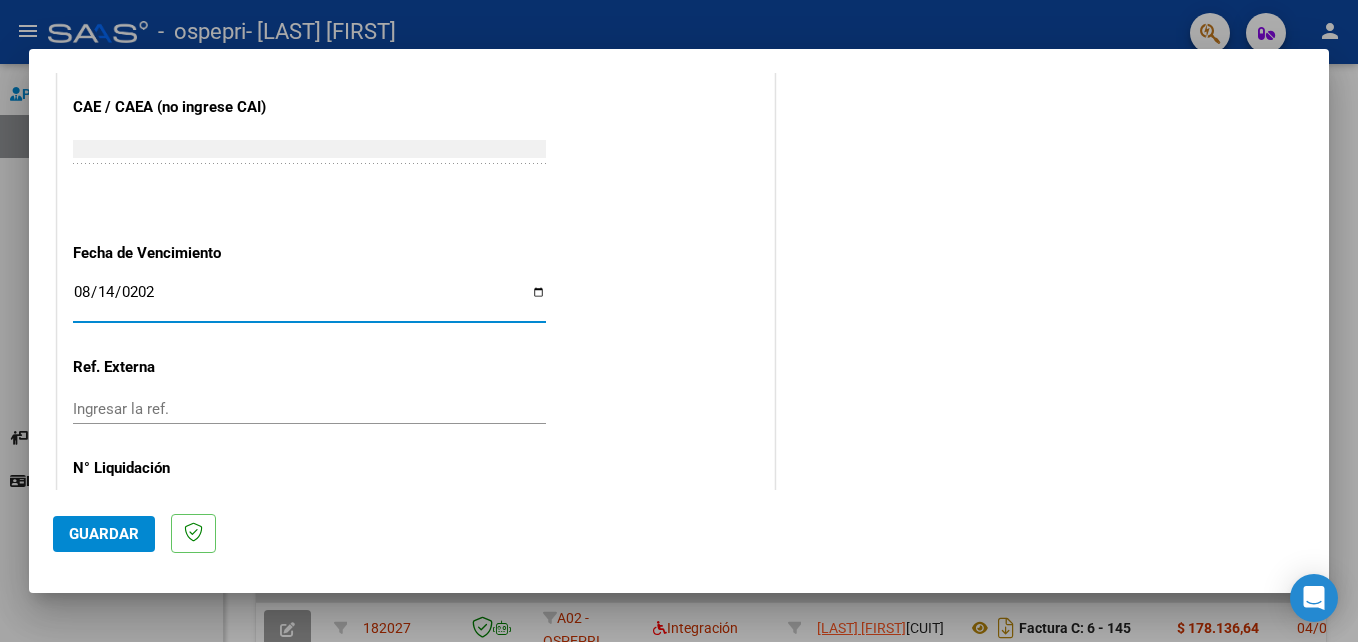 type on "2025-08-14" 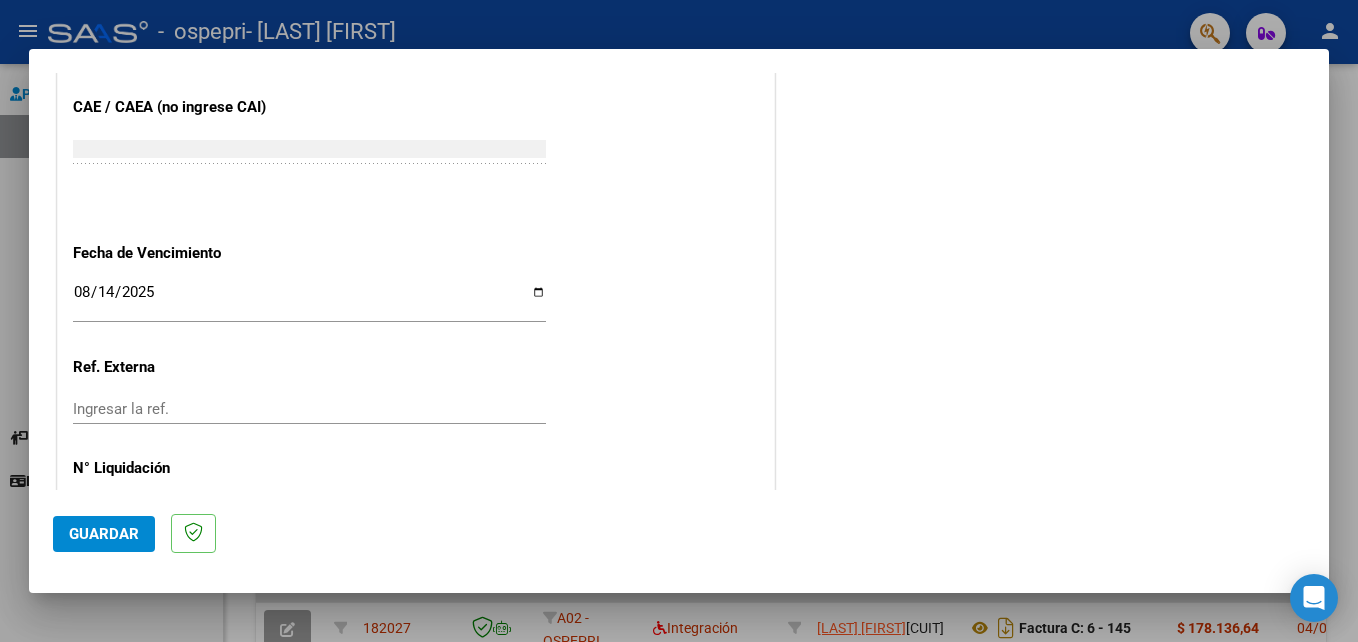 scroll, scrollTop: 1306, scrollLeft: 0, axis: vertical 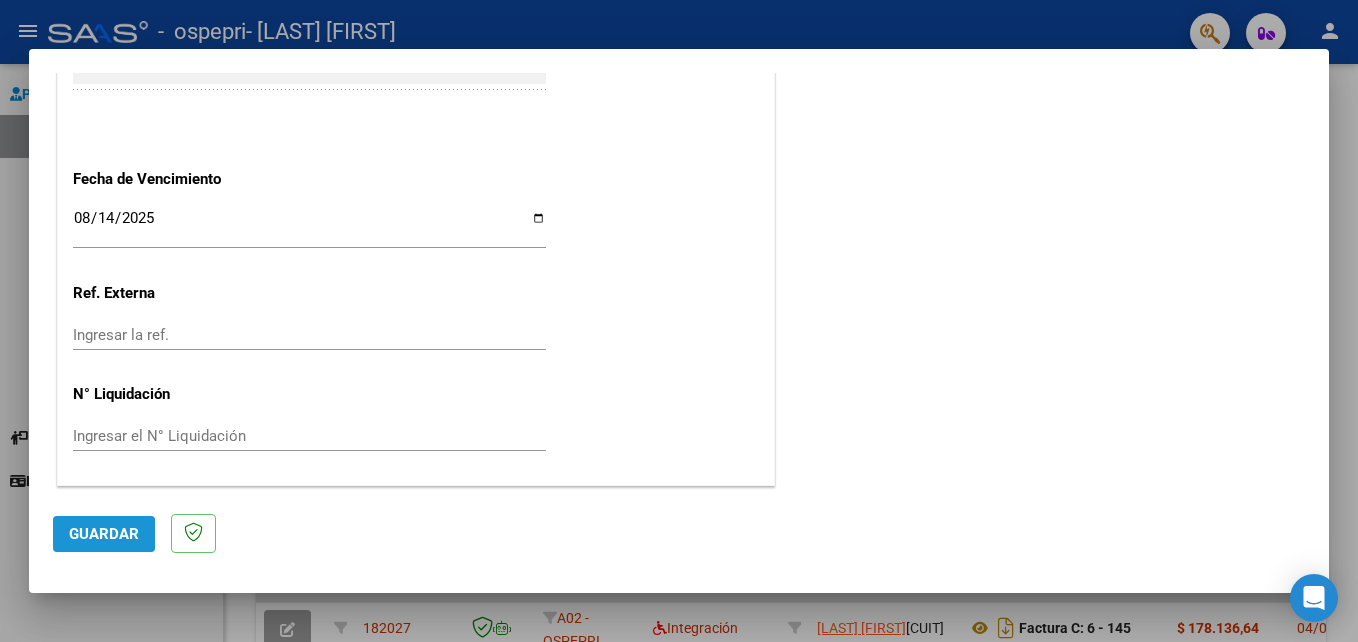 click on "Guardar" 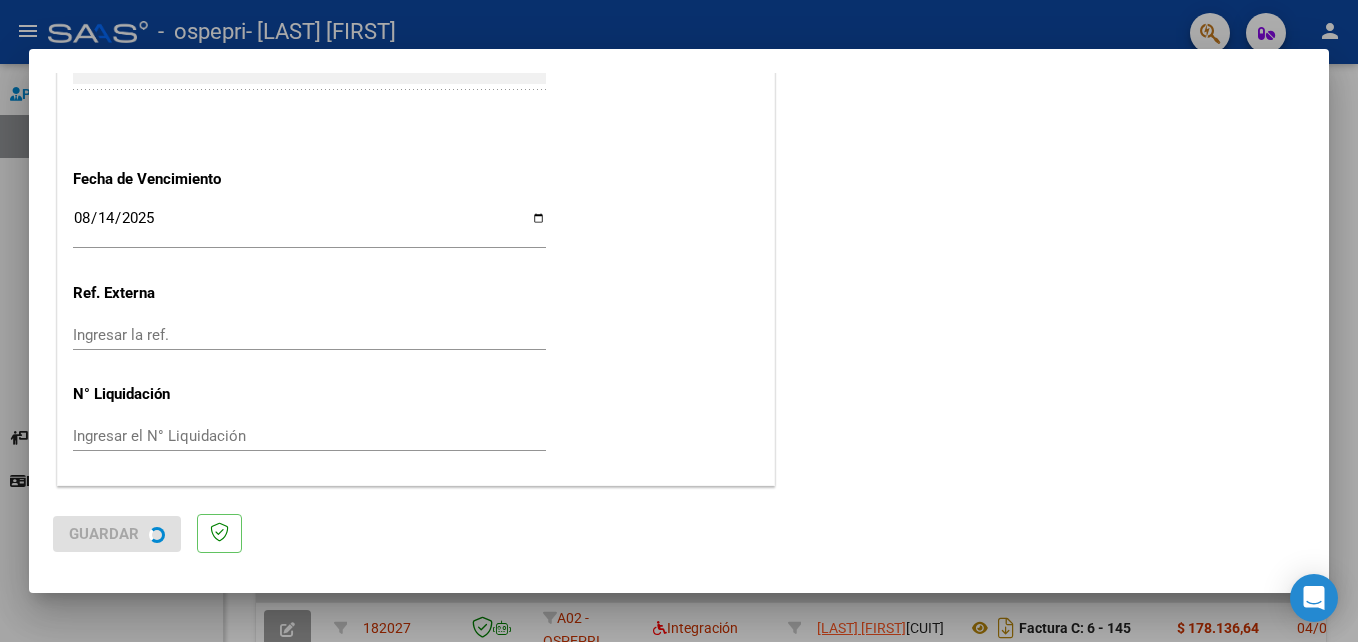 scroll, scrollTop: 0, scrollLeft: 0, axis: both 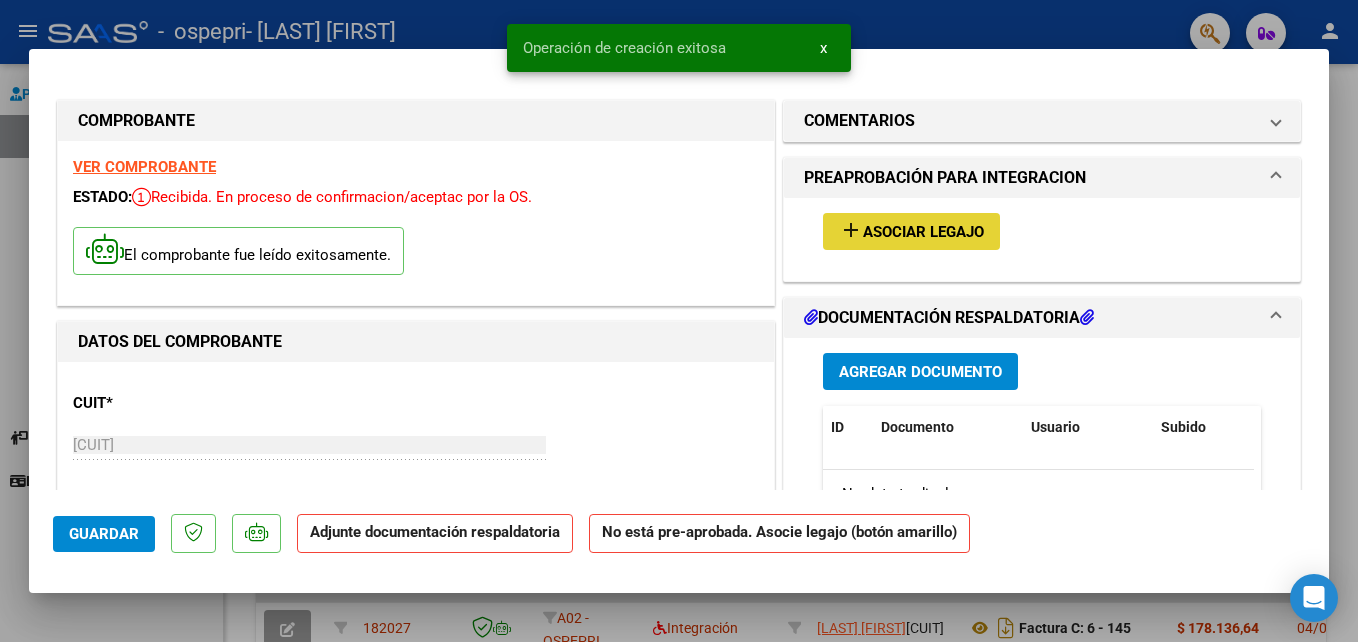 click on "Asociar Legajo" at bounding box center (923, 232) 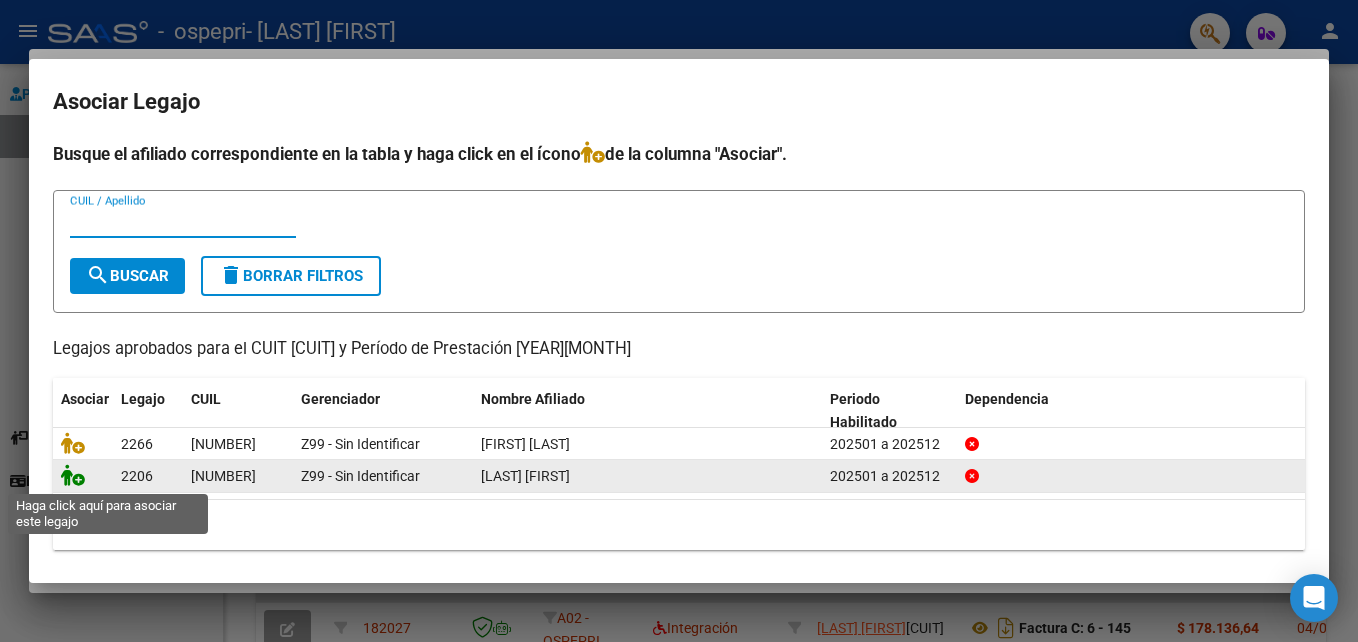 click 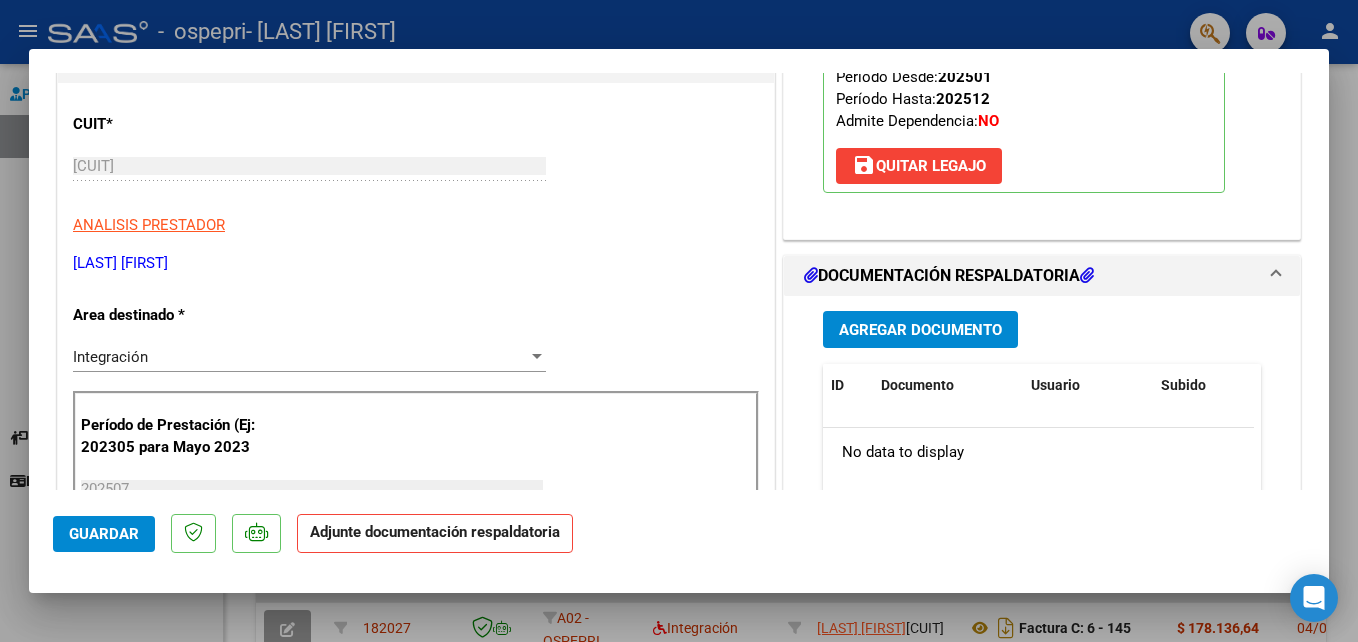 scroll, scrollTop: 352, scrollLeft: 0, axis: vertical 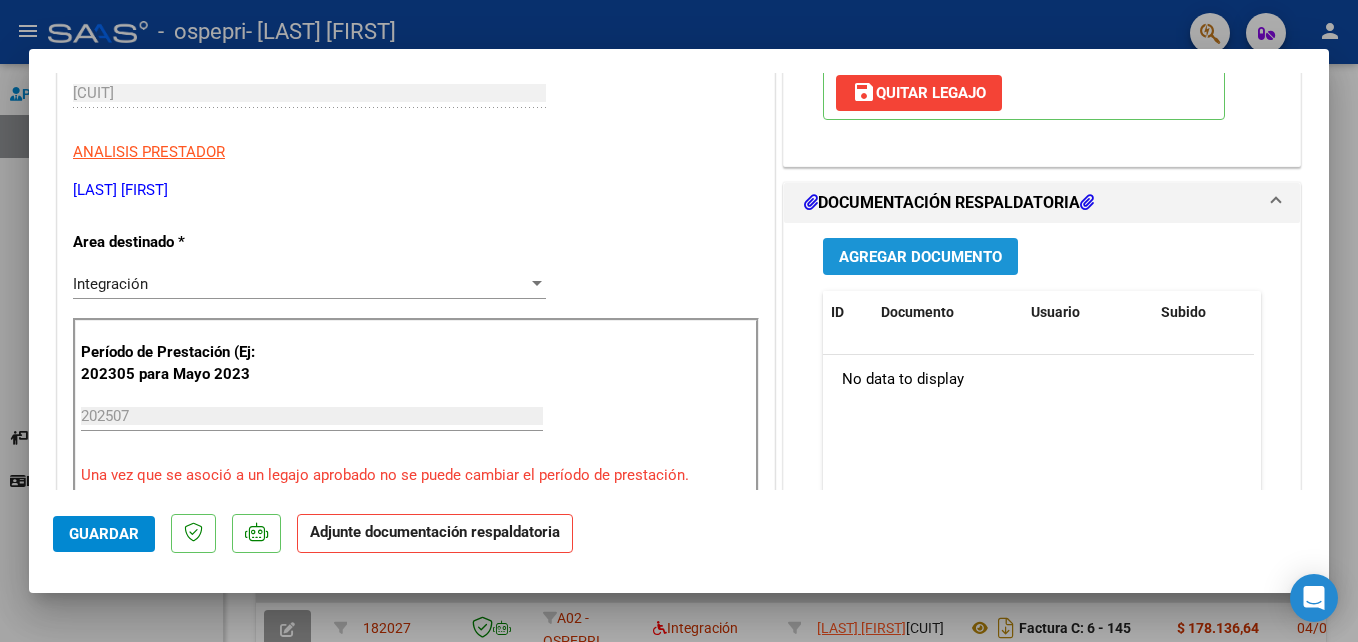 click on "Agregar Documento" at bounding box center (920, 257) 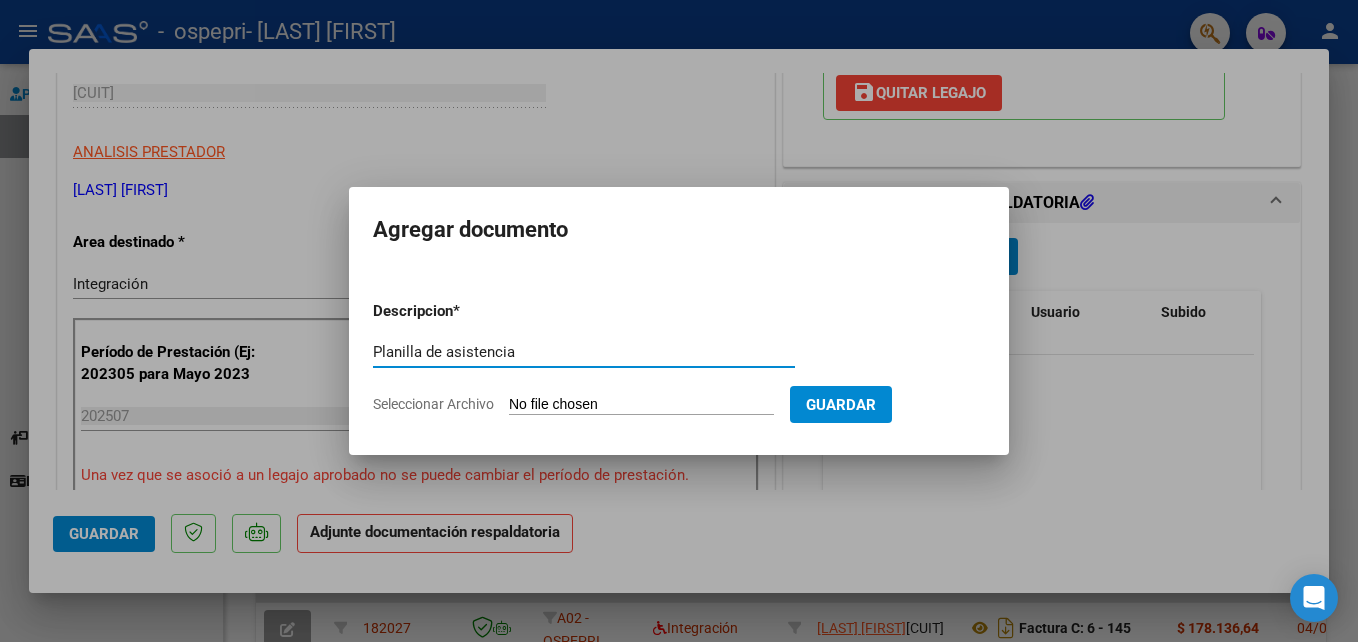 type on "Planilla de asistencia" 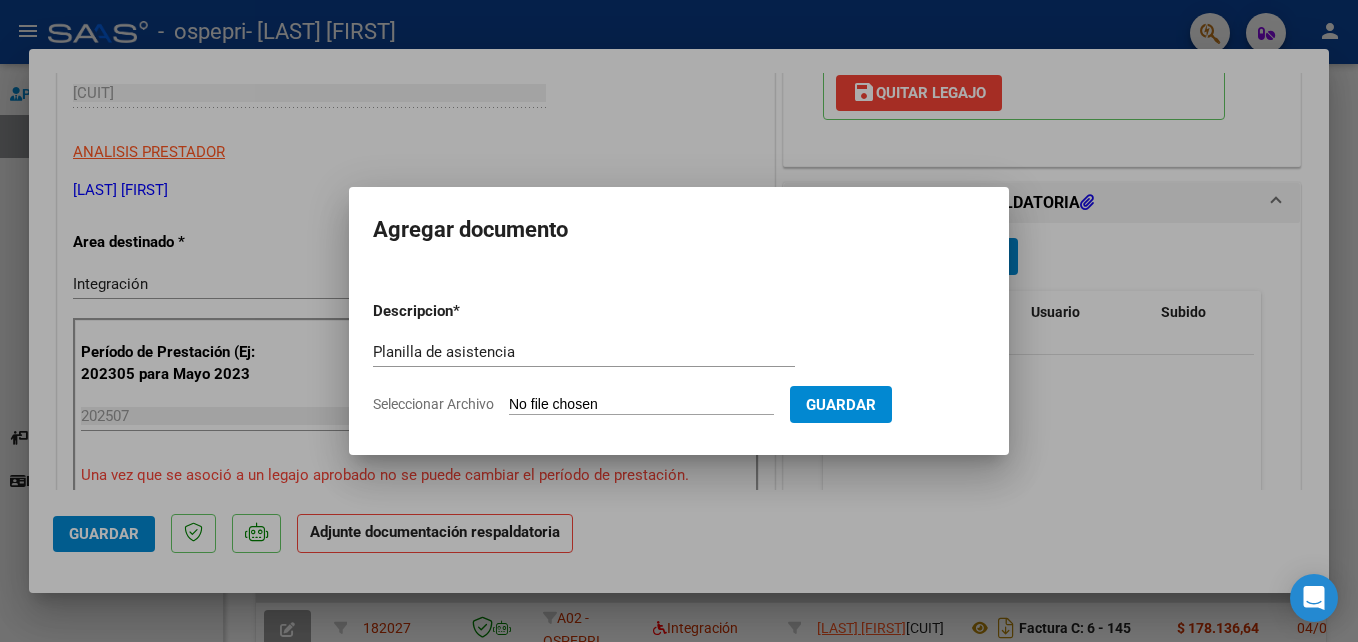 click on "Seleccionar Archivo" at bounding box center [641, 405] 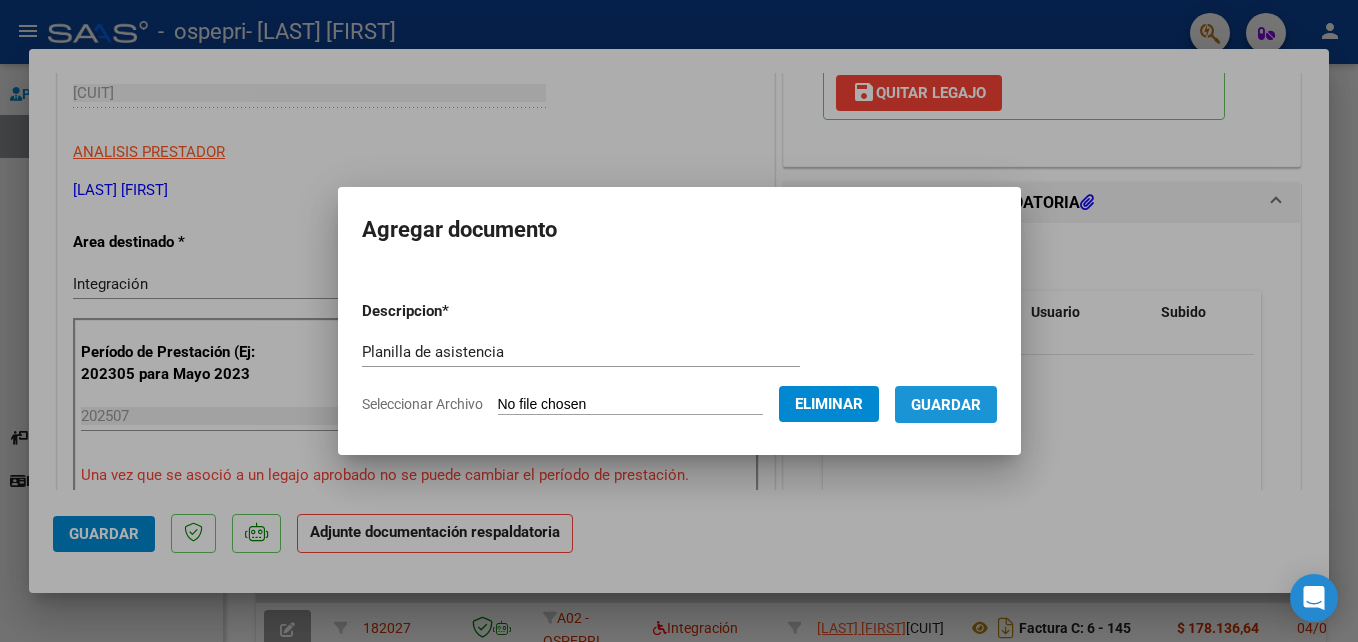 click on "Guardar" at bounding box center [946, 405] 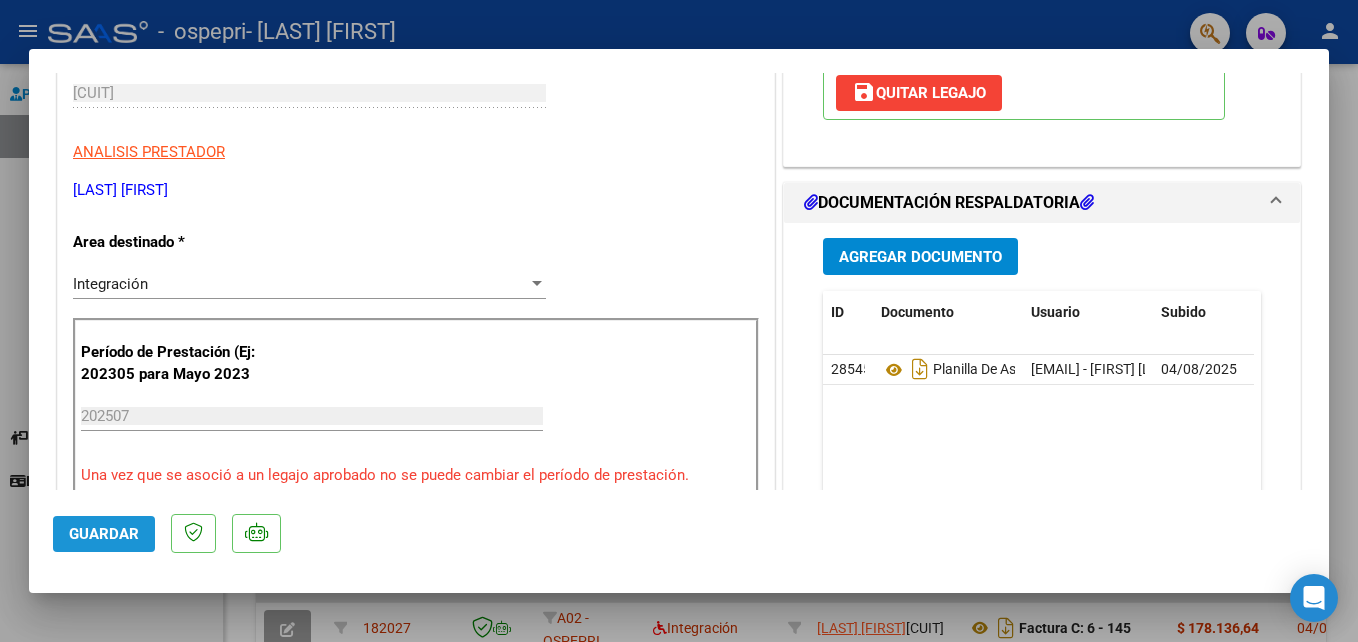 click on "Guardar" 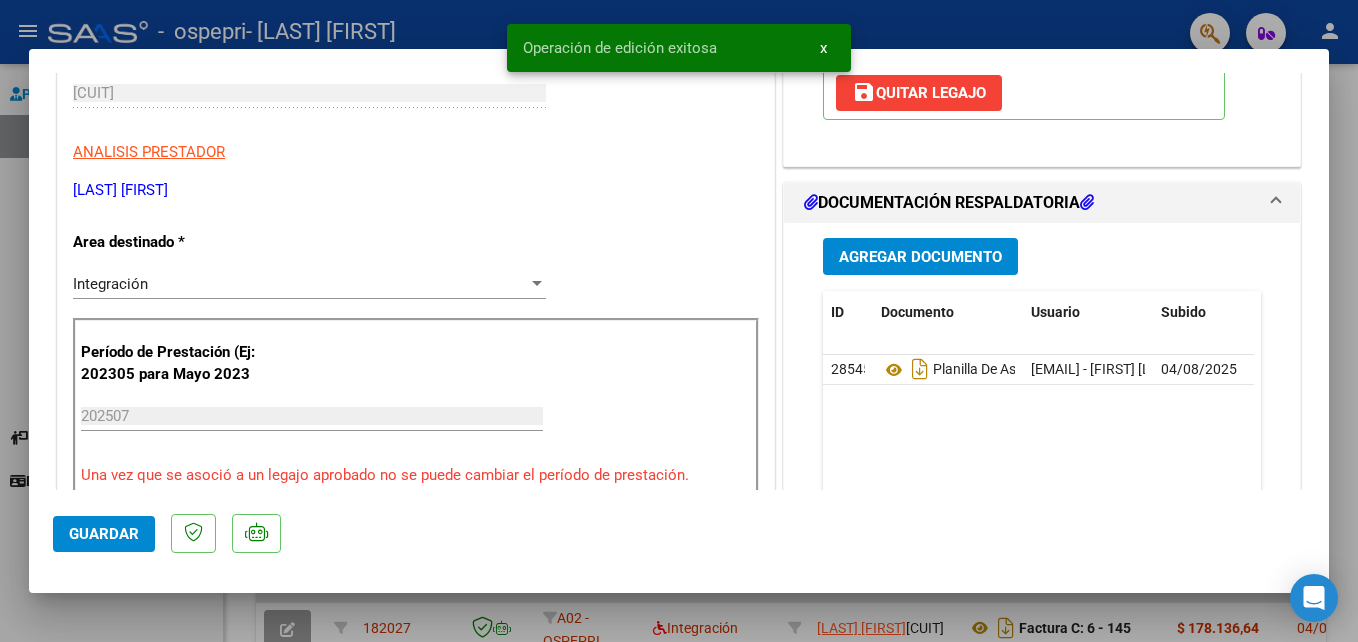 click at bounding box center (679, 321) 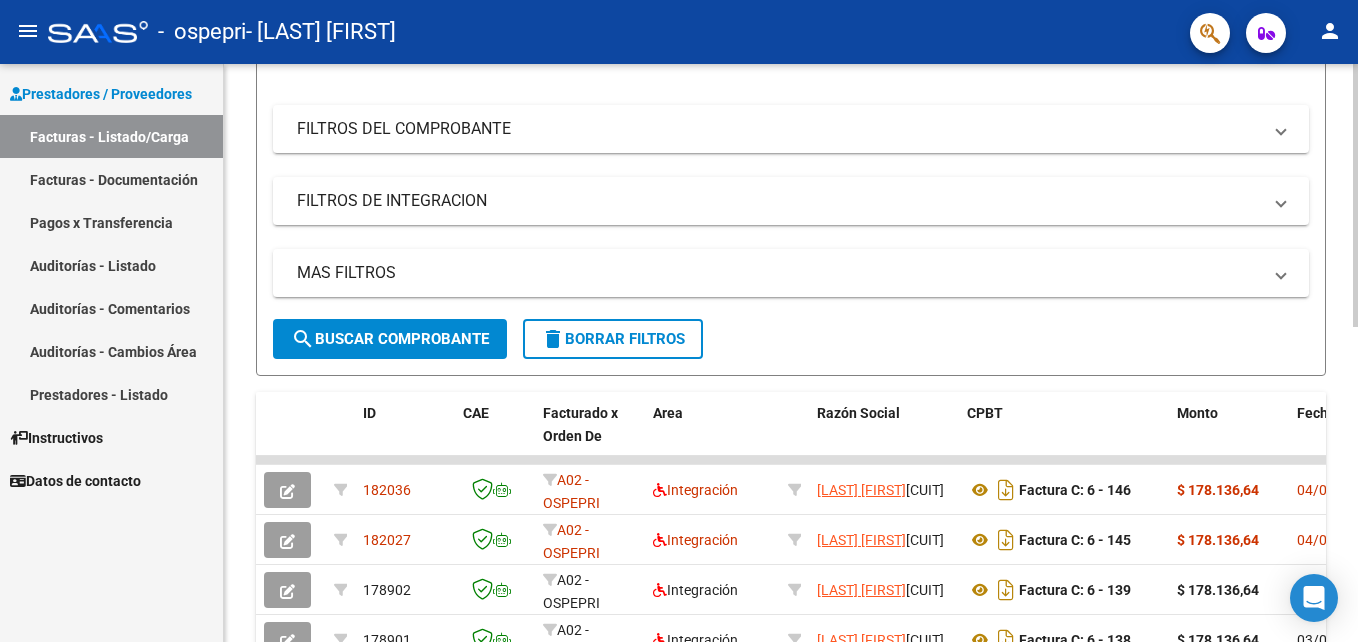 scroll, scrollTop: 232, scrollLeft: 0, axis: vertical 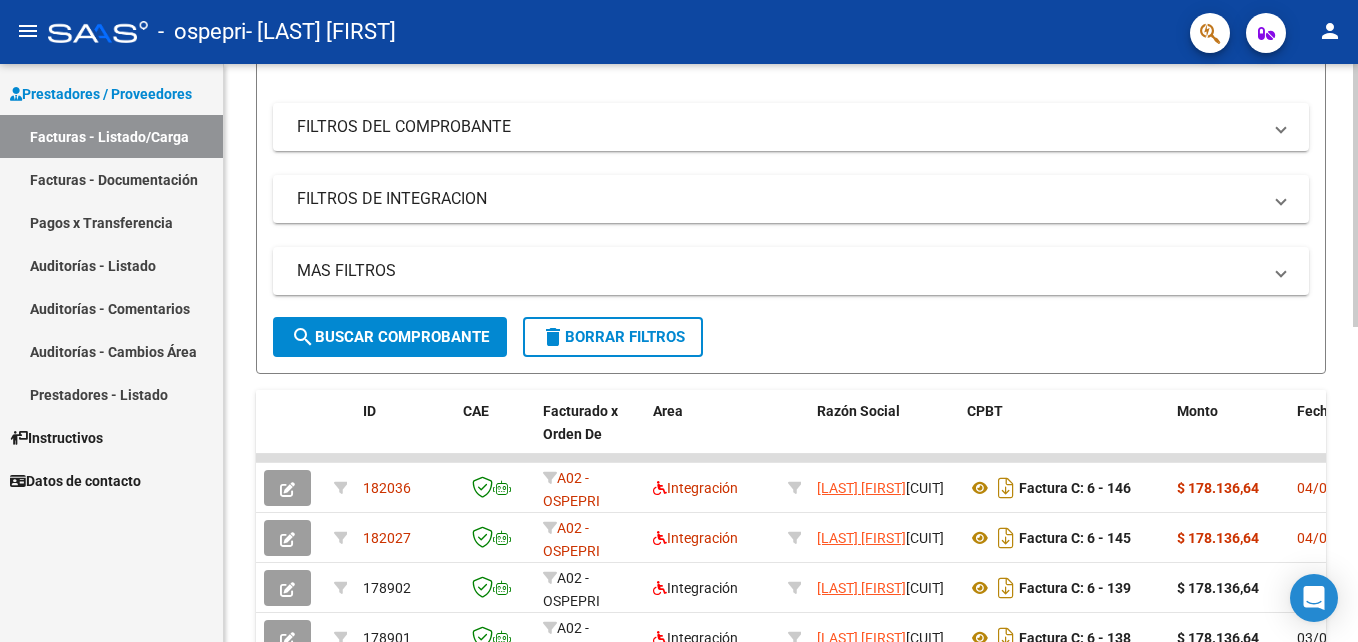 click on "menu -   ospepri   - [LAST] [FIRST] person    Prestadores / Proveedores Facturas - Listado/Carga Facturas - Documentación Pagos x Transferencia Auditorías - Listado Auditorías - Comentarios Auditorías - Cambios Área Prestadores - Listado    Instructivos    Datos de contacto  Video tutorial   PRESTADORES -> Listado de CPBTs Emitidos por Prestadores / Proveedores (alt+q)   Cargar Comprobante
cloud_download  CSV  cloud_download  EXCEL  cloud_download  Estandar   Descarga Masiva
Filtros Id Area Area Todos Confirmado   Mostrar totalizadores   FILTROS DEL COMPROBANTE  Comprobante Tipo Comprobante Tipo Start date – End date Fec. Comprobante Desde / Hasta Días Emisión Desde(cant. días) Días Emisión Hasta(cant. días) CUIT / Razón Social Pto. Venta Nro. Comprobante Código SSS CAE Válido CAE Válido Todos Cargado Módulo Hosp. Todos Tiene facturacion Apócrifa Hospital Refes  FILTROS DE INTEGRACION  Período De Prestación Todos Rendido x SSS (dr_envio) Tipo de Registro Todos 0" at bounding box center (679, 321) 